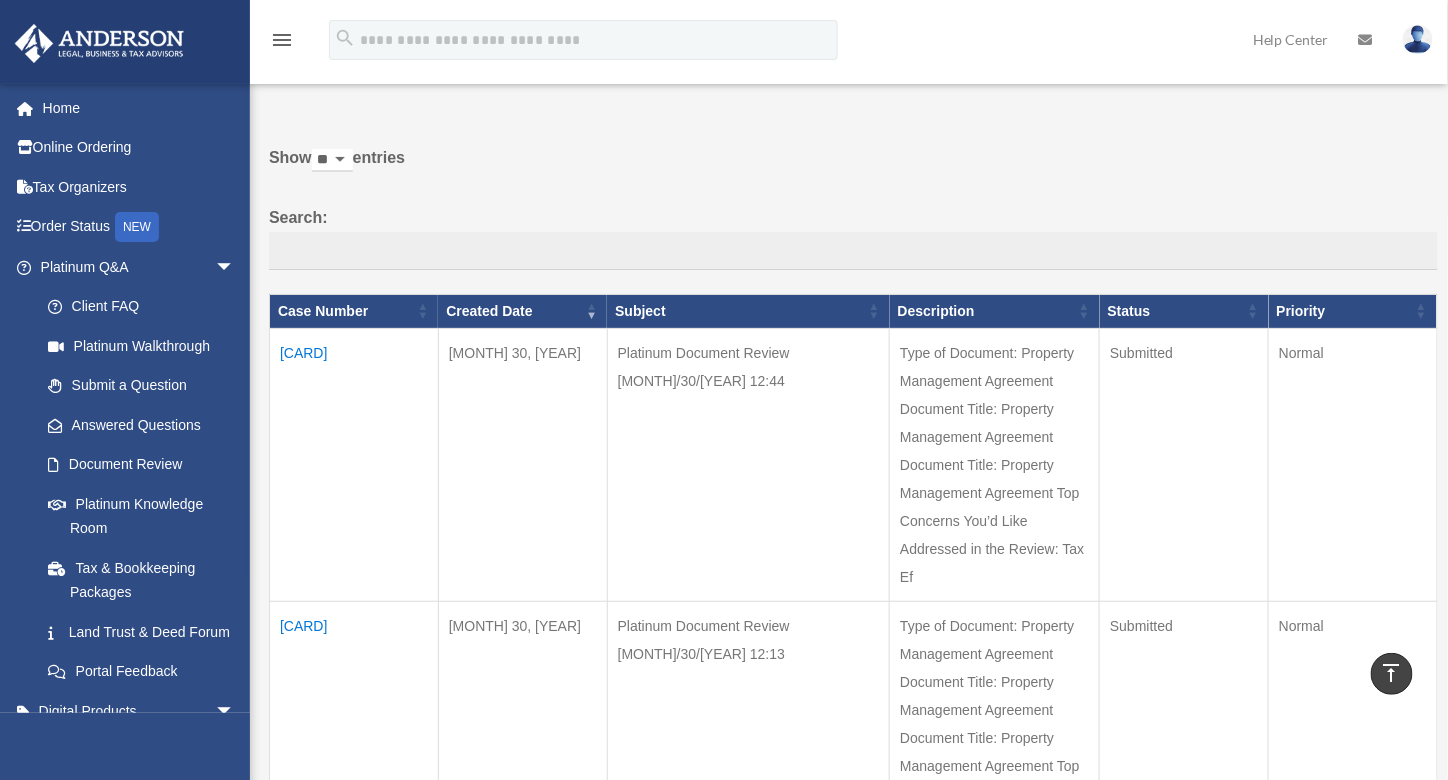scroll, scrollTop: 38, scrollLeft: 0, axis: vertical 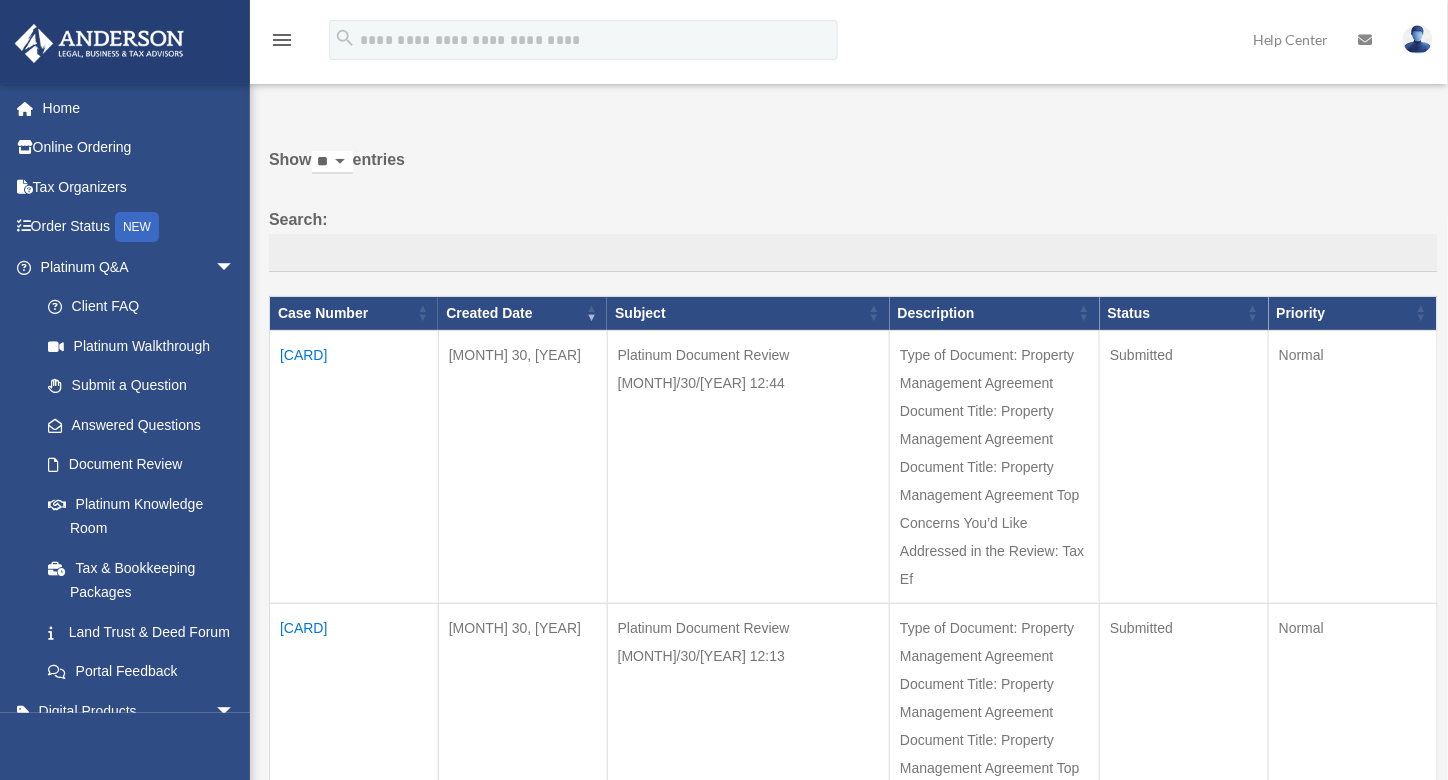 click on "01060519" at bounding box center (354, 739) 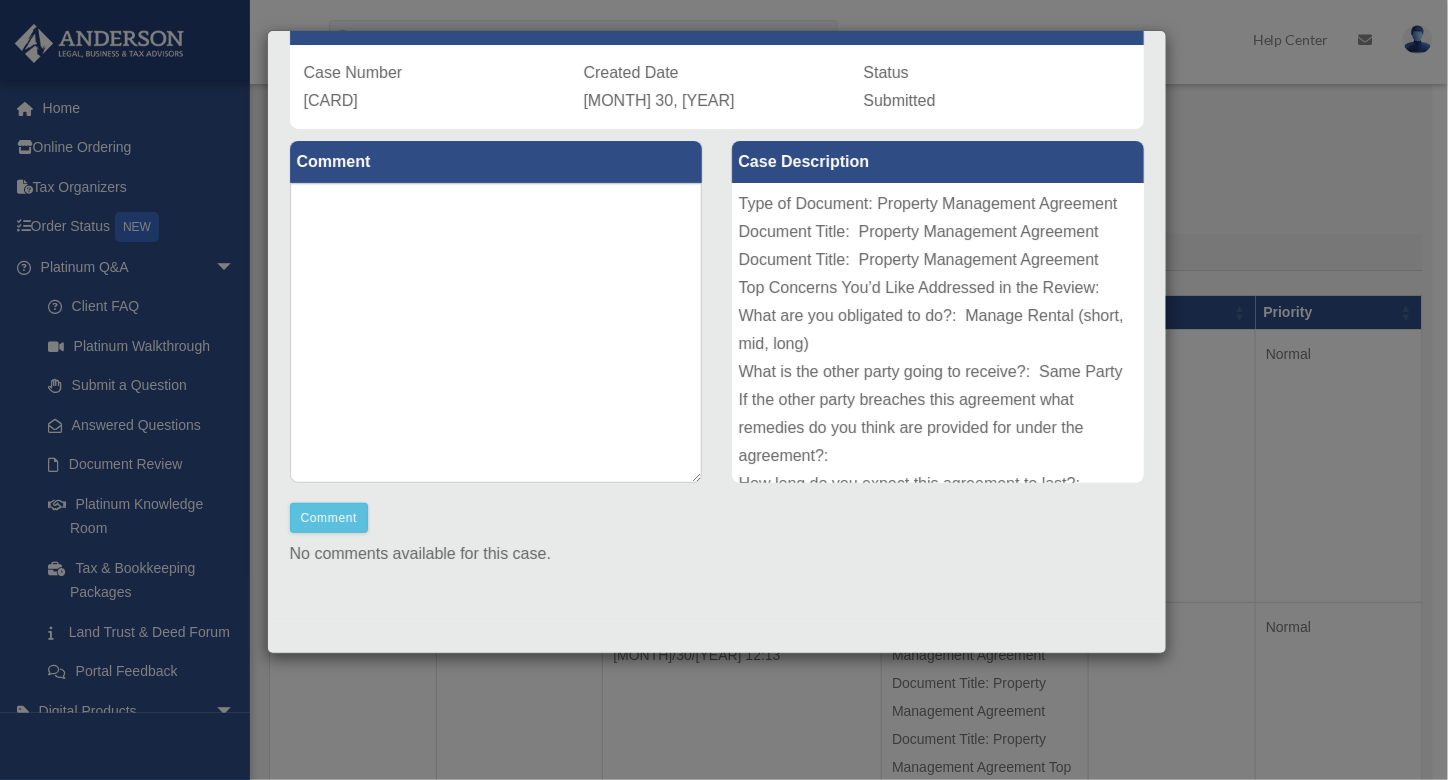 scroll, scrollTop: 0, scrollLeft: 0, axis: both 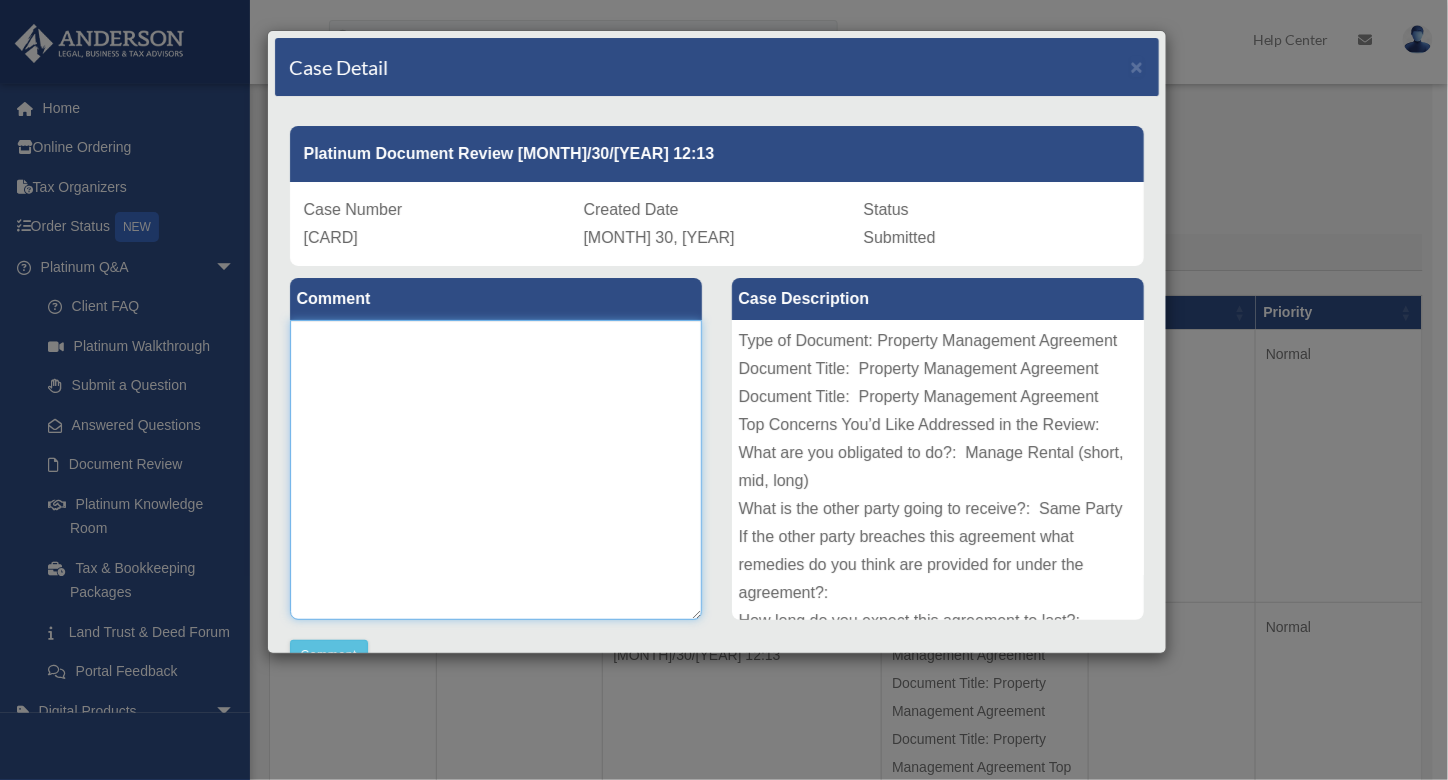 click at bounding box center [496, 470] 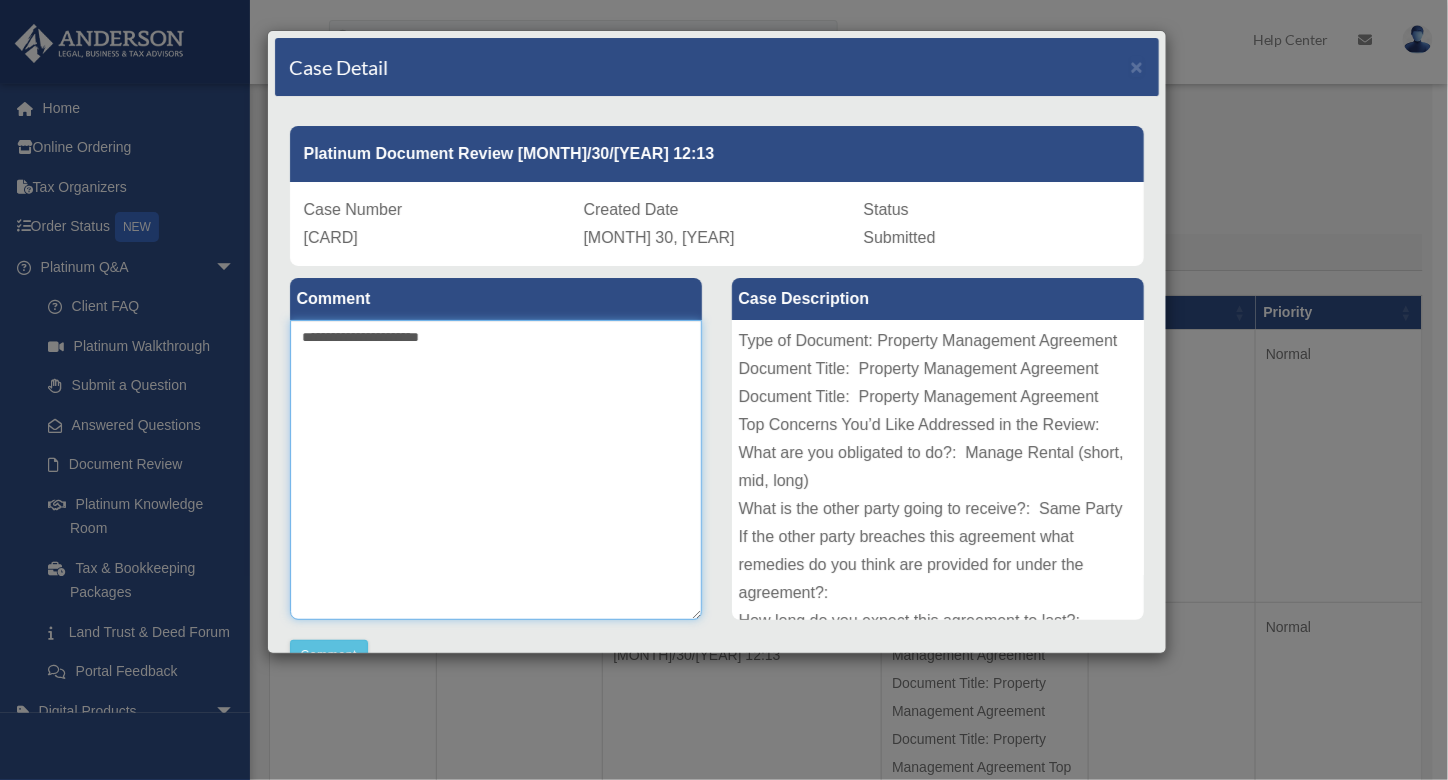 scroll, scrollTop: 137, scrollLeft: 0, axis: vertical 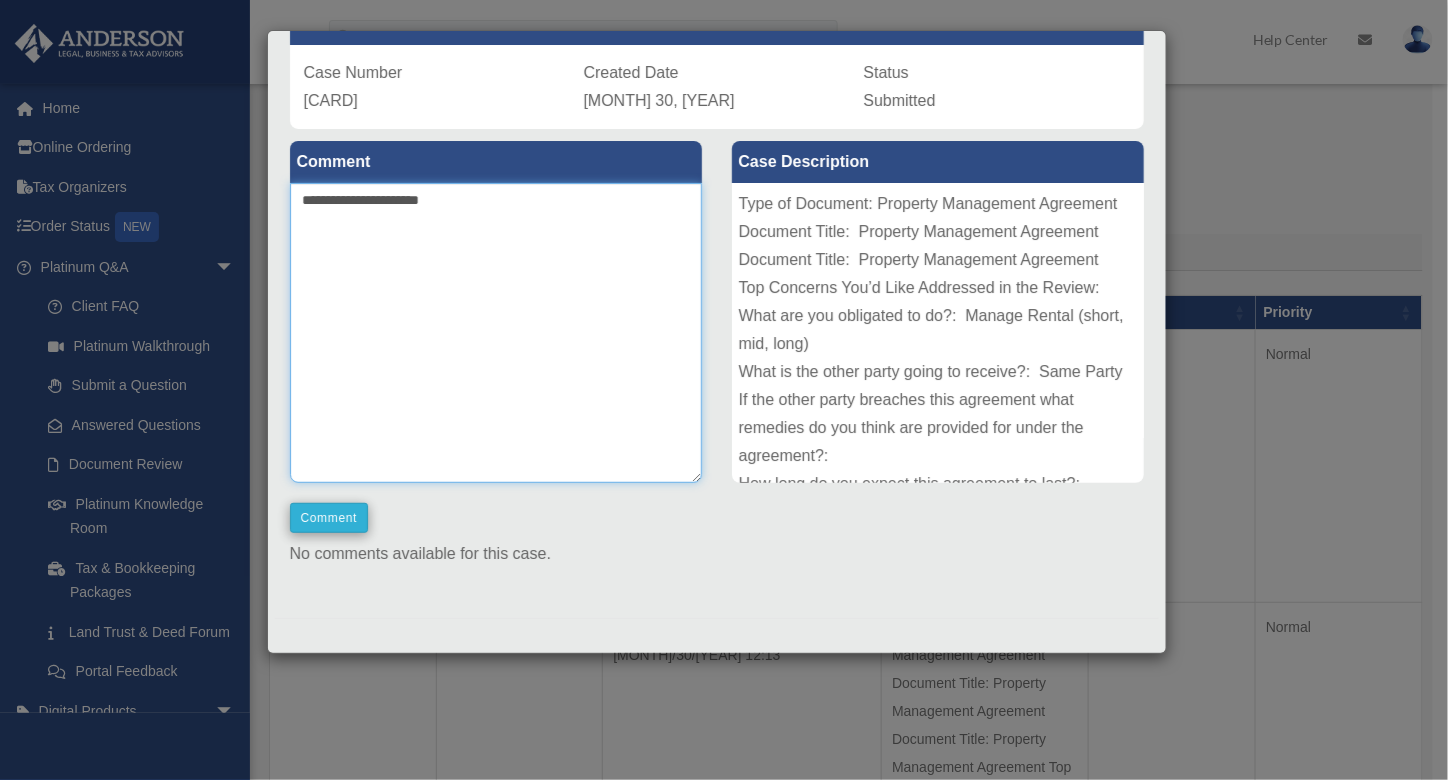 type on "**********" 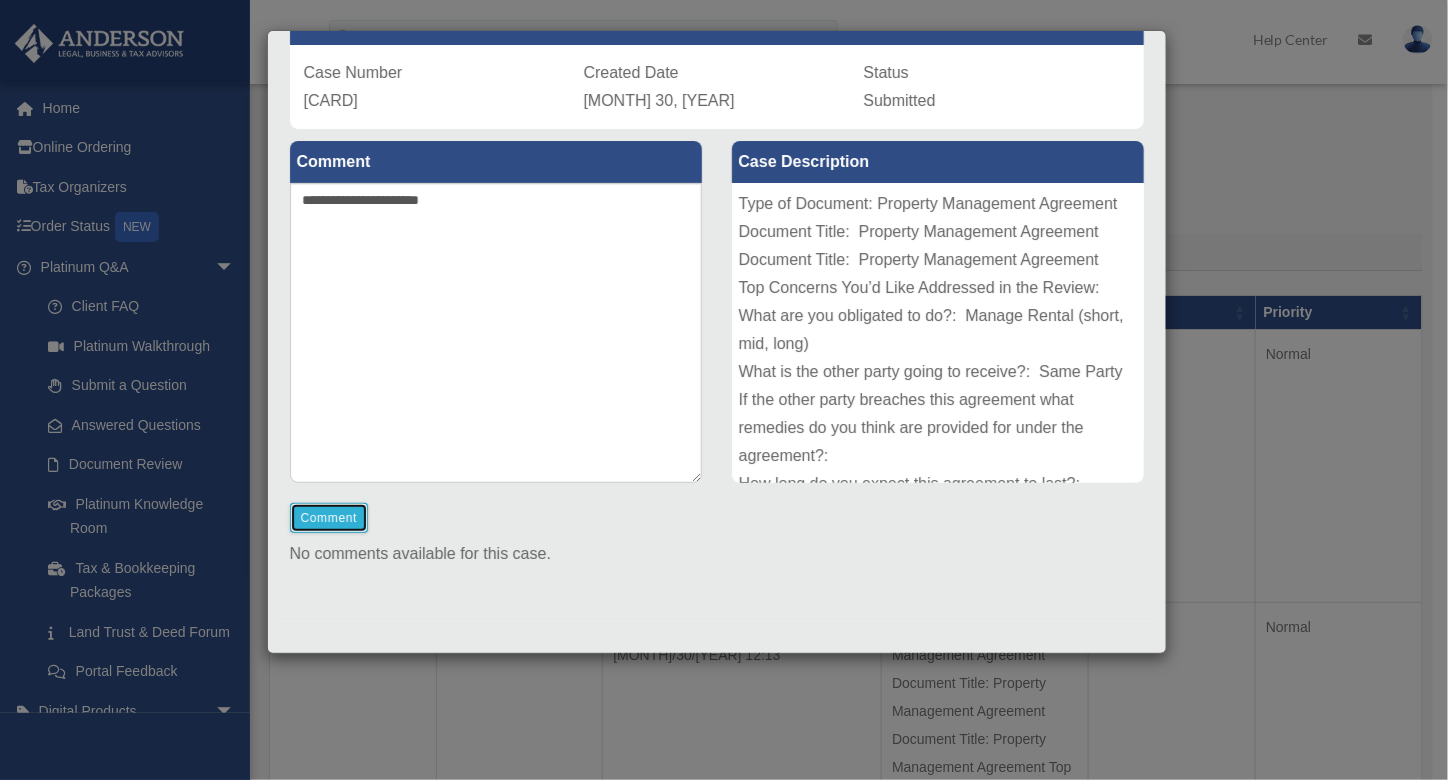 click on "Comment" at bounding box center [329, 518] 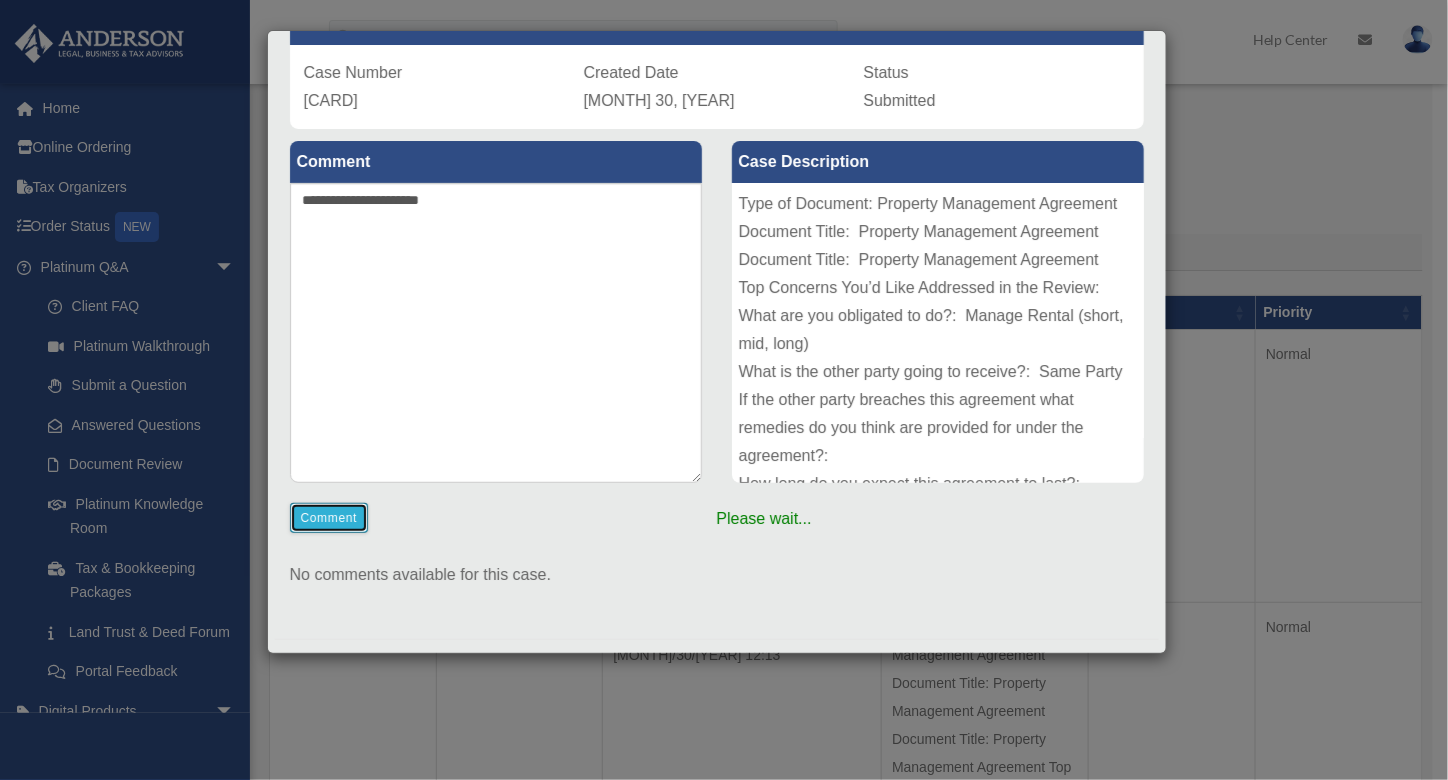 scroll, scrollTop: 329, scrollLeft: 0, axis: vertical 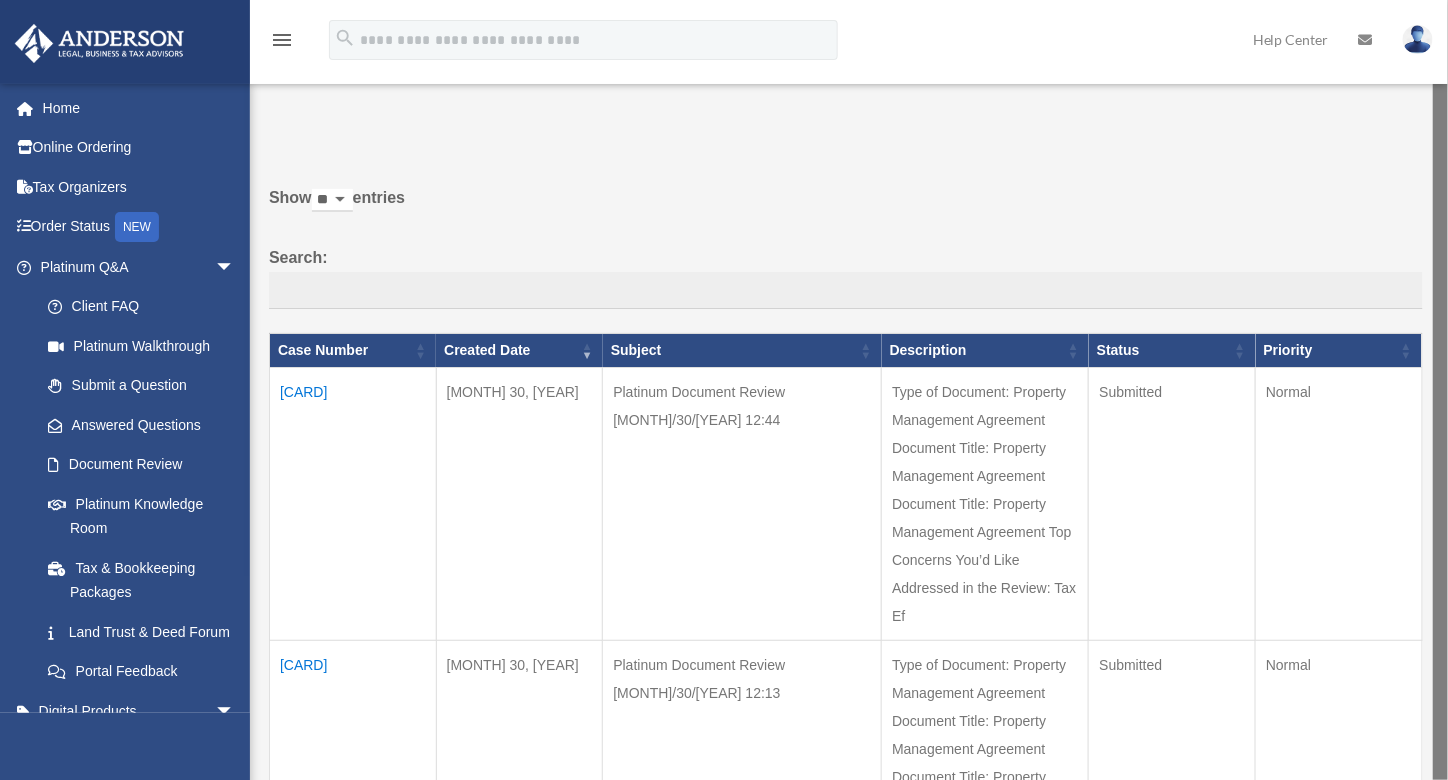 click on "01060576" at bounding box center (353, 504) 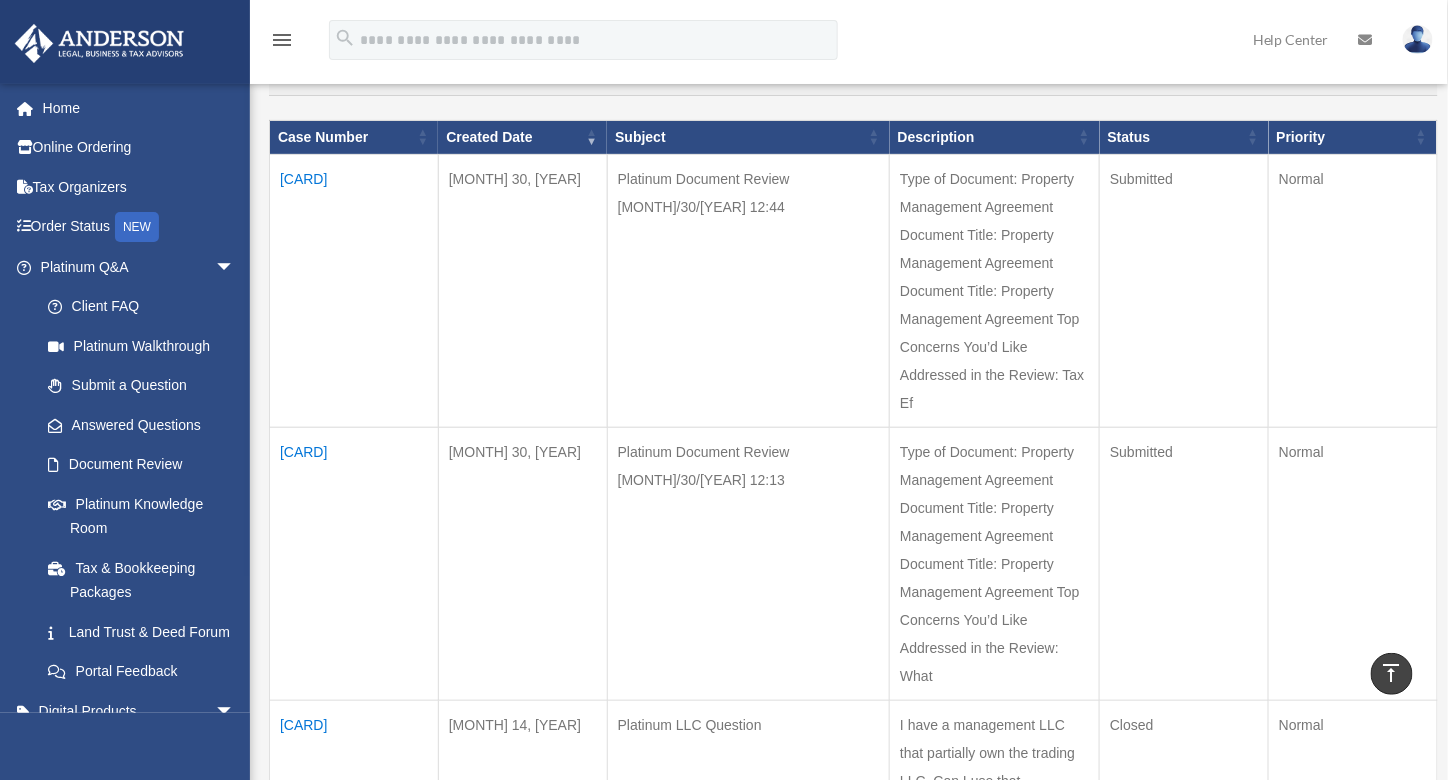 scroll, scrollTop: 0, scrollLeft: 0, axis: both 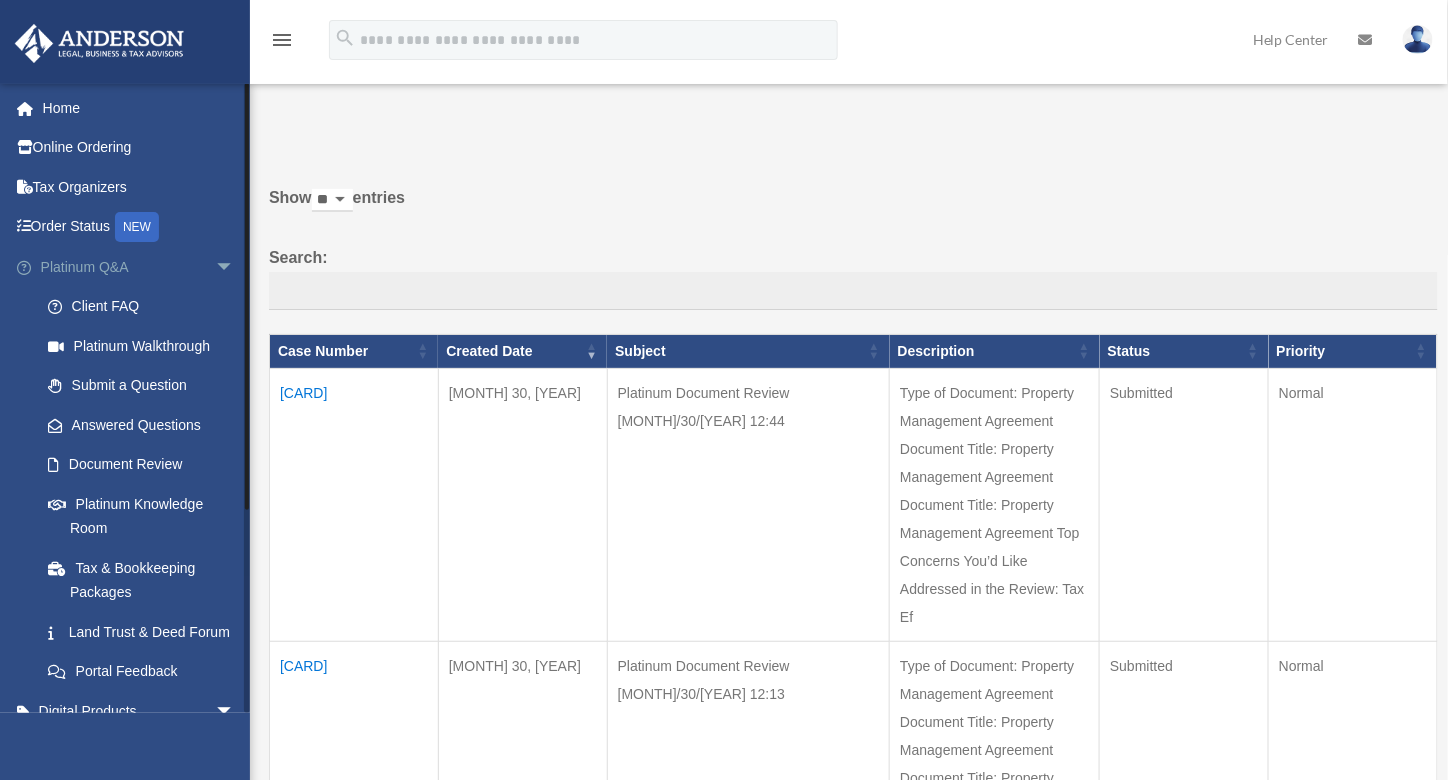 click on "Platinum Q&A arrow_drop_down" at bounding box center (139, 267) 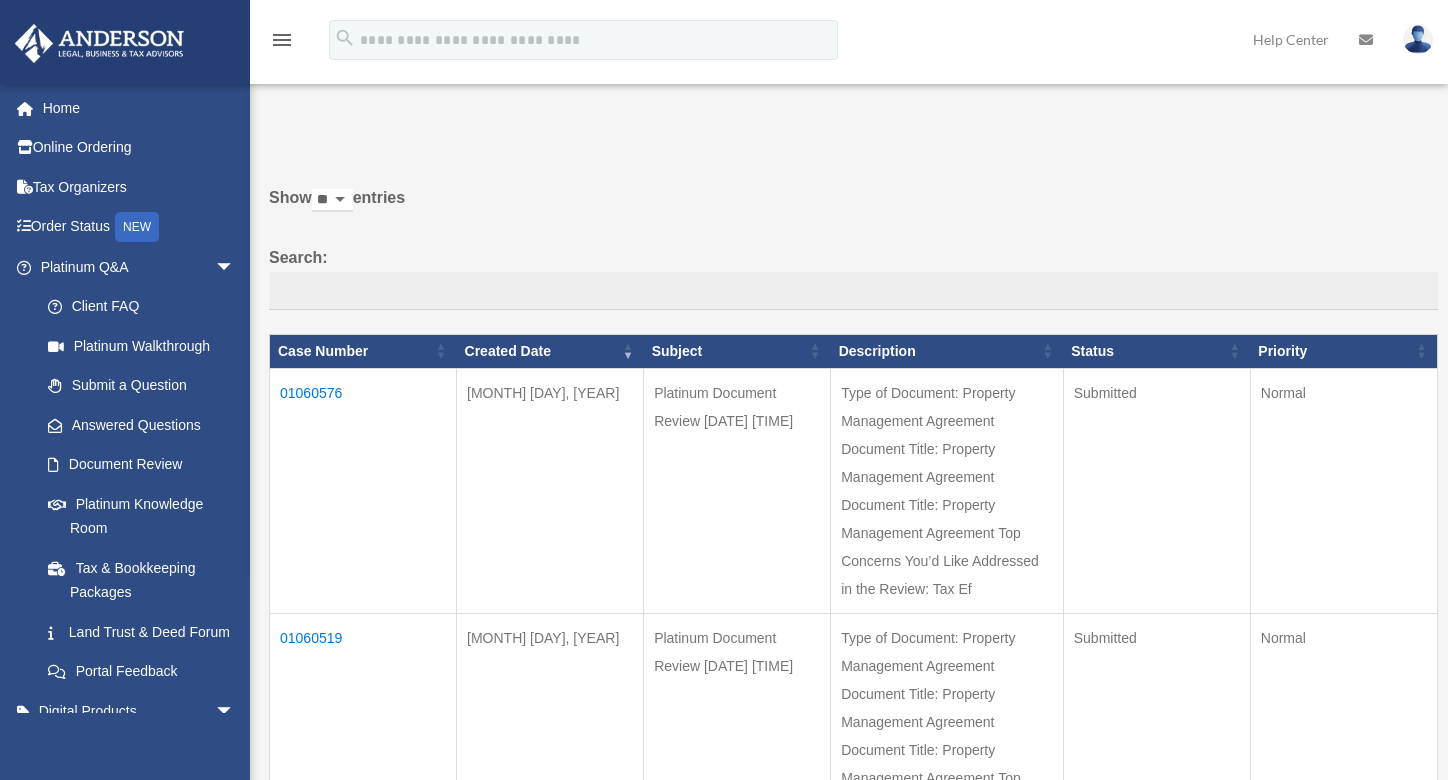scroll, scrollTop: 0, scrollLeft: 0, axis: both 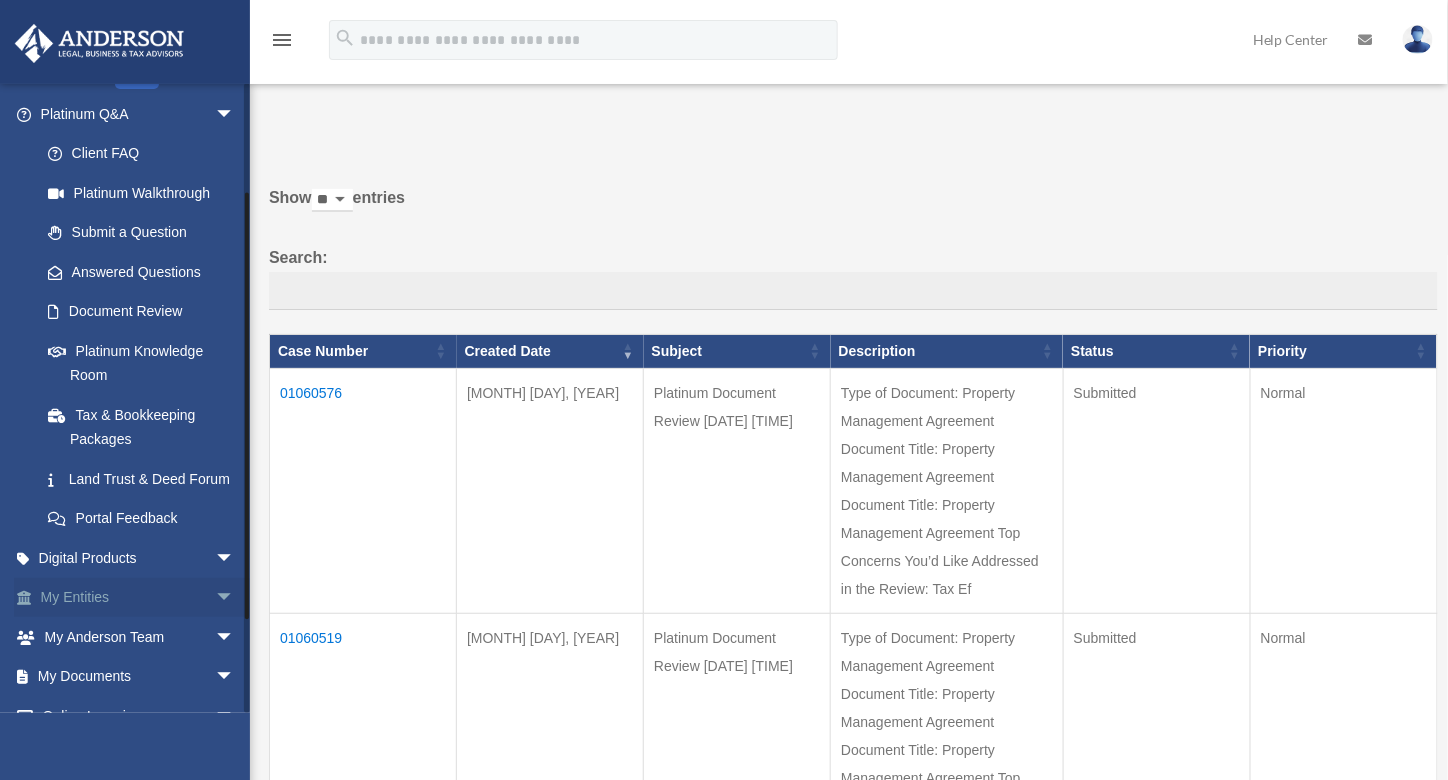 click on "My Entities arrow_drop_down" at bounding box center [139, 598] 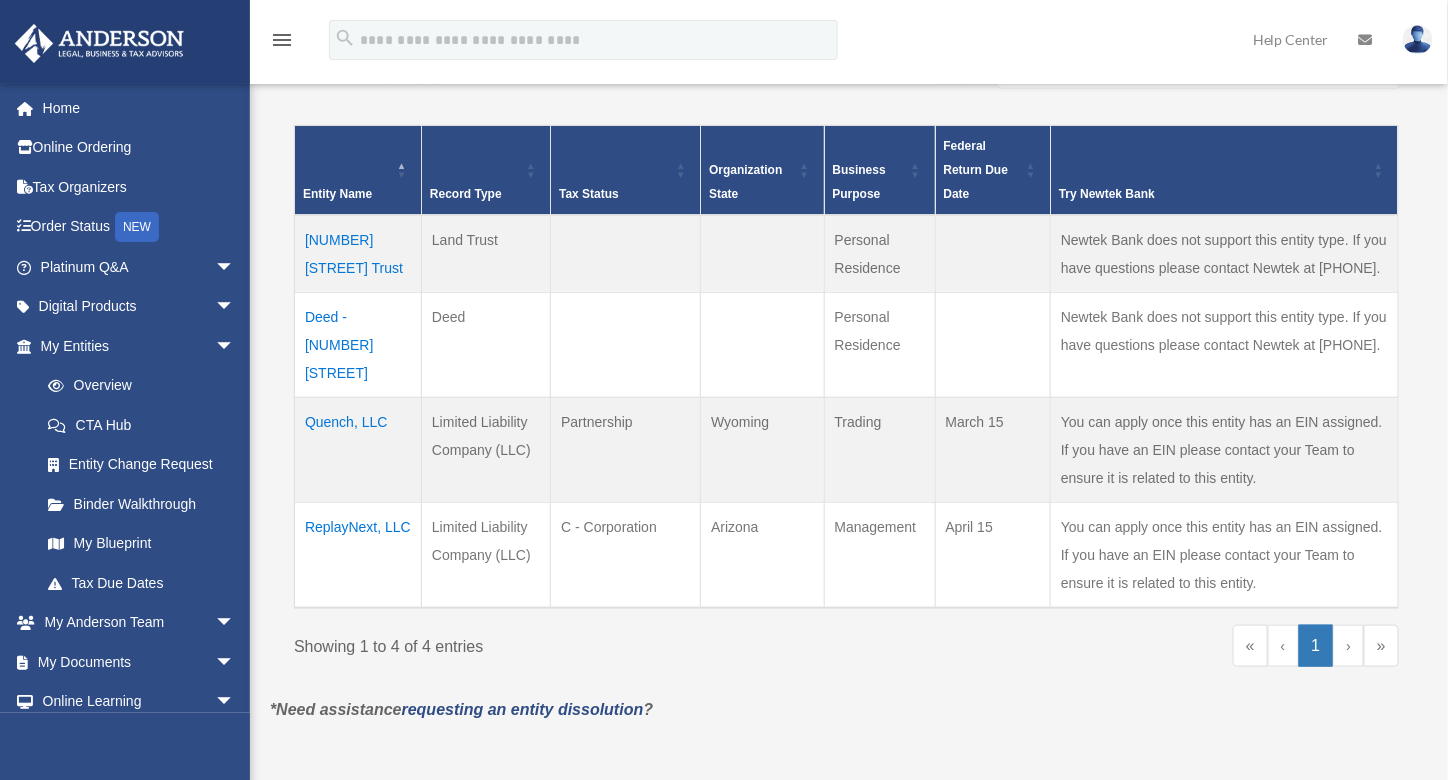 scroll, scrollTop: 373, scrollLeft: 0, axis: vertical 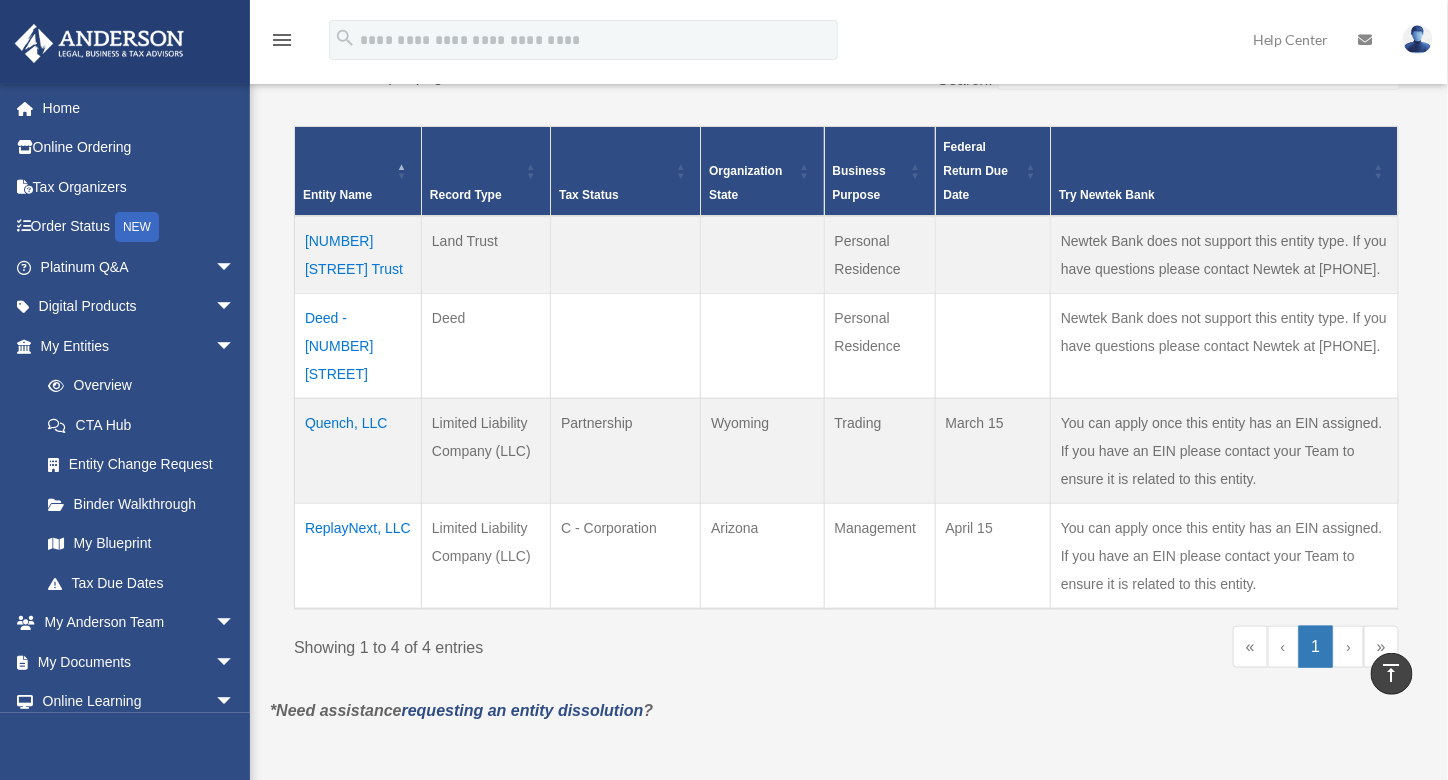 click on "Quench, LLC" at bounding box center (358, 450) 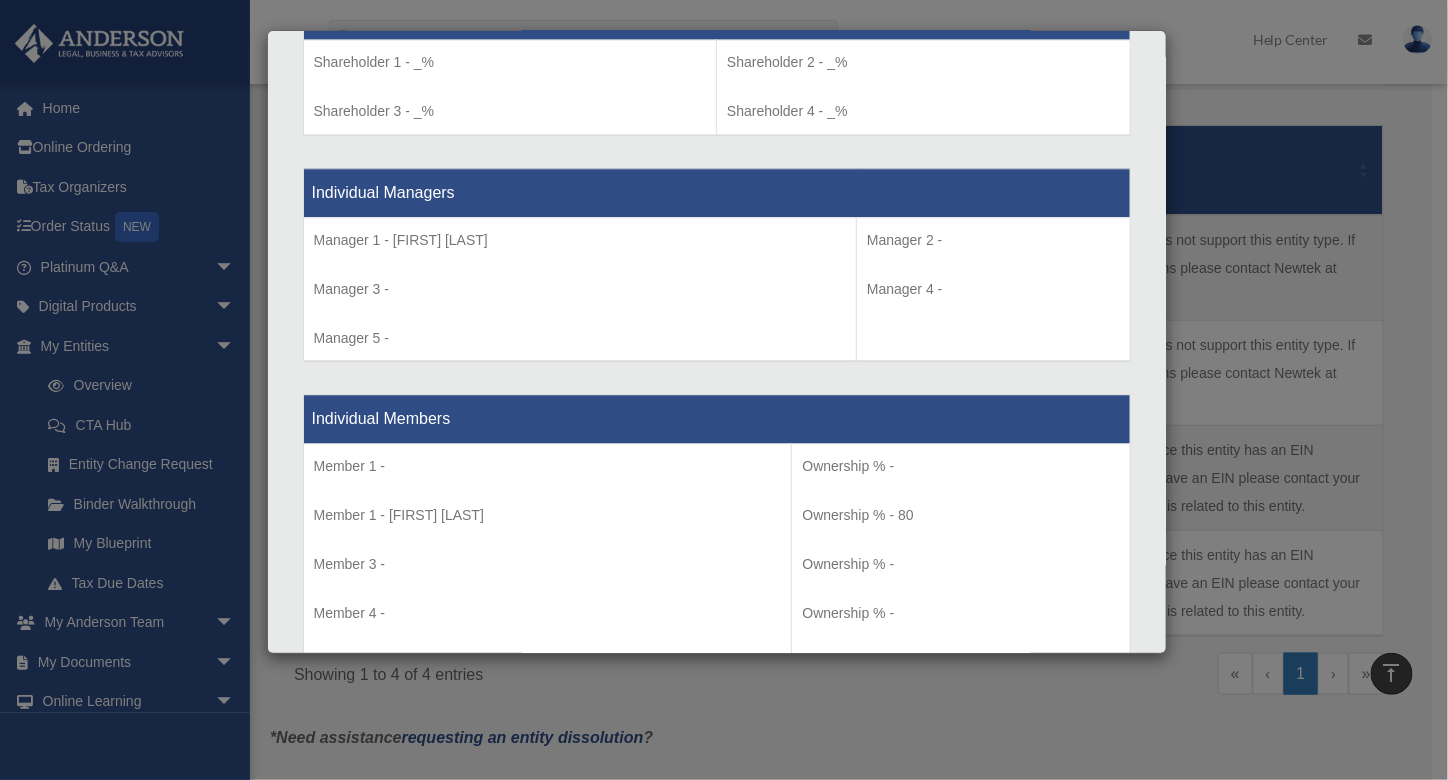 scroll, scrollTop: 1864, scrollLeft: 0, axis: vertical 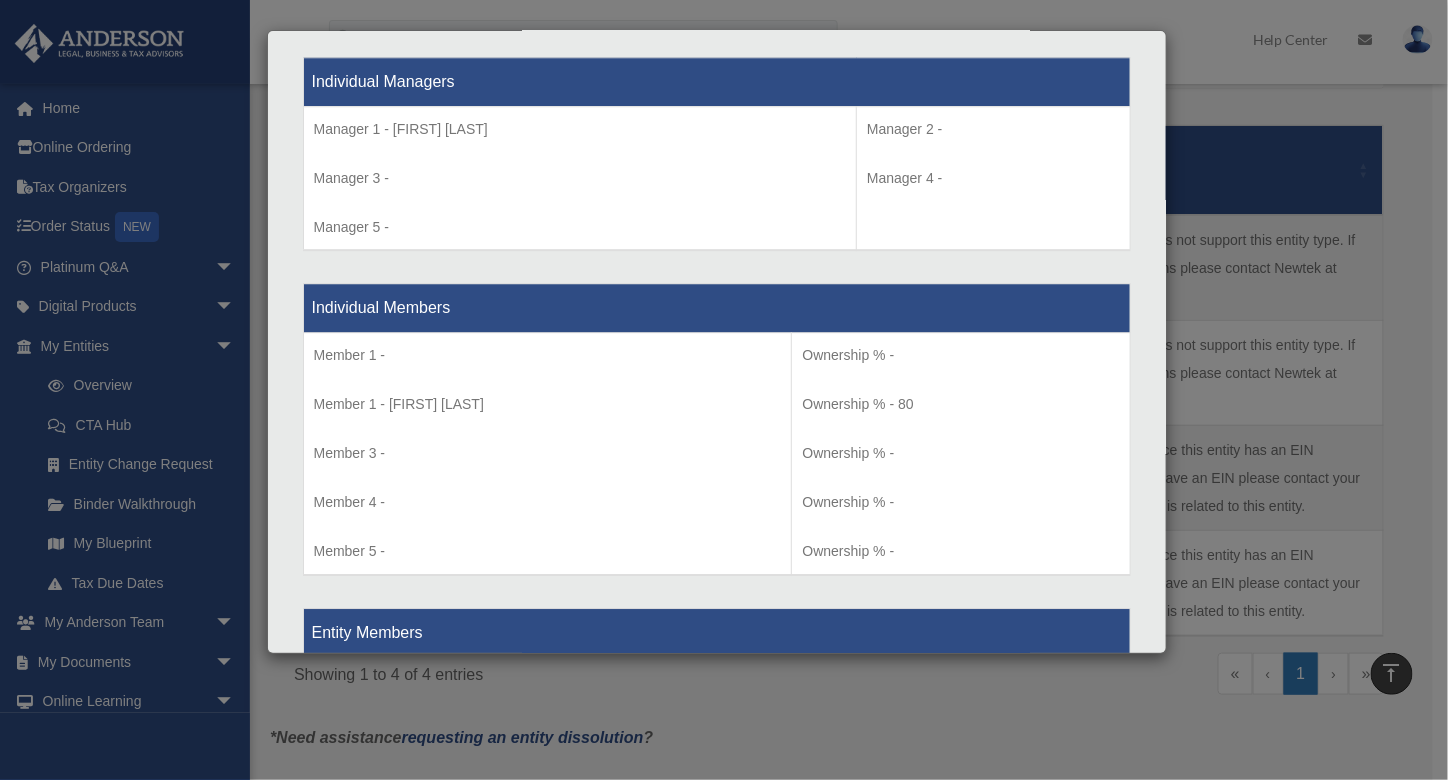 click on "Details
×
Articles Sent
Organizational Date" at bounding box center (724, 390) 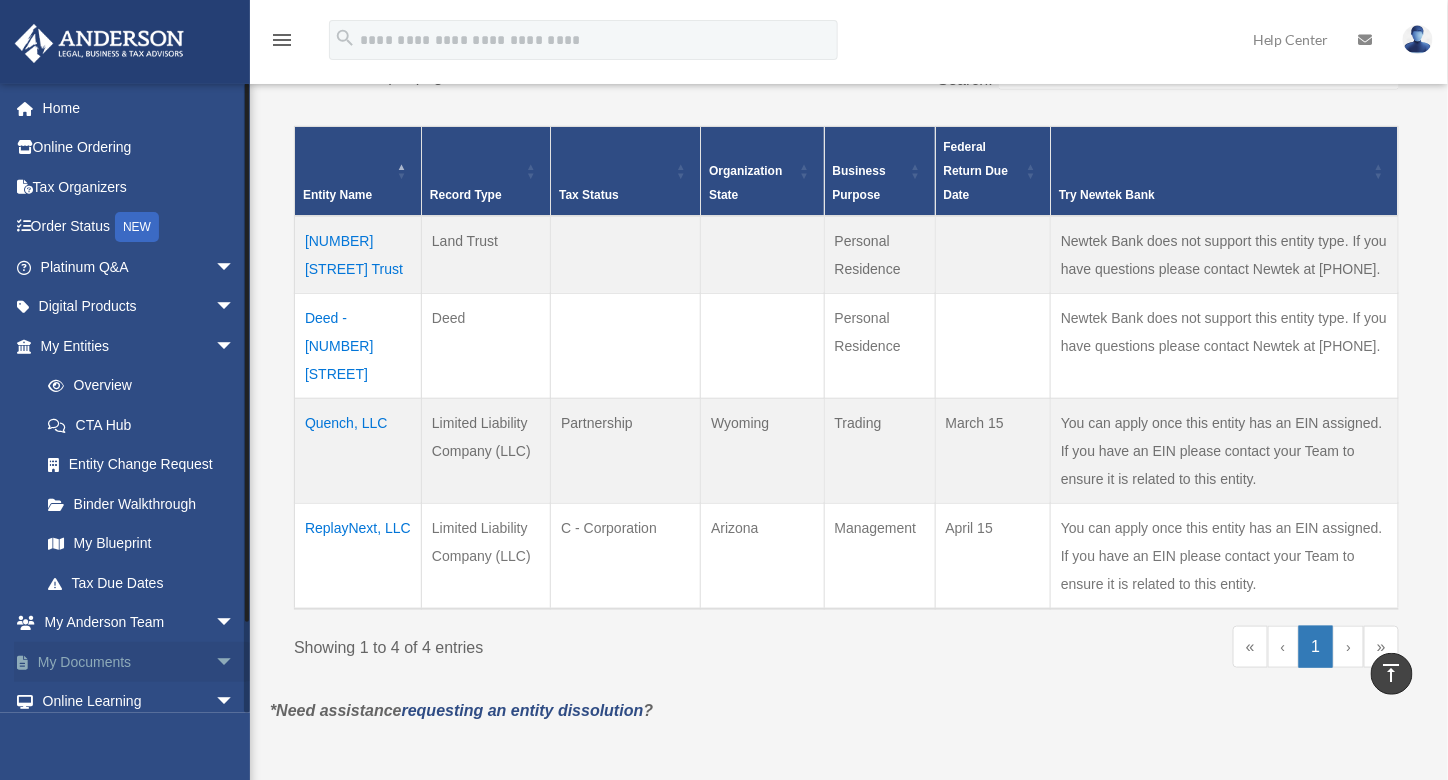 click on "arrow_drop_down" at bounding box center (235, 662) 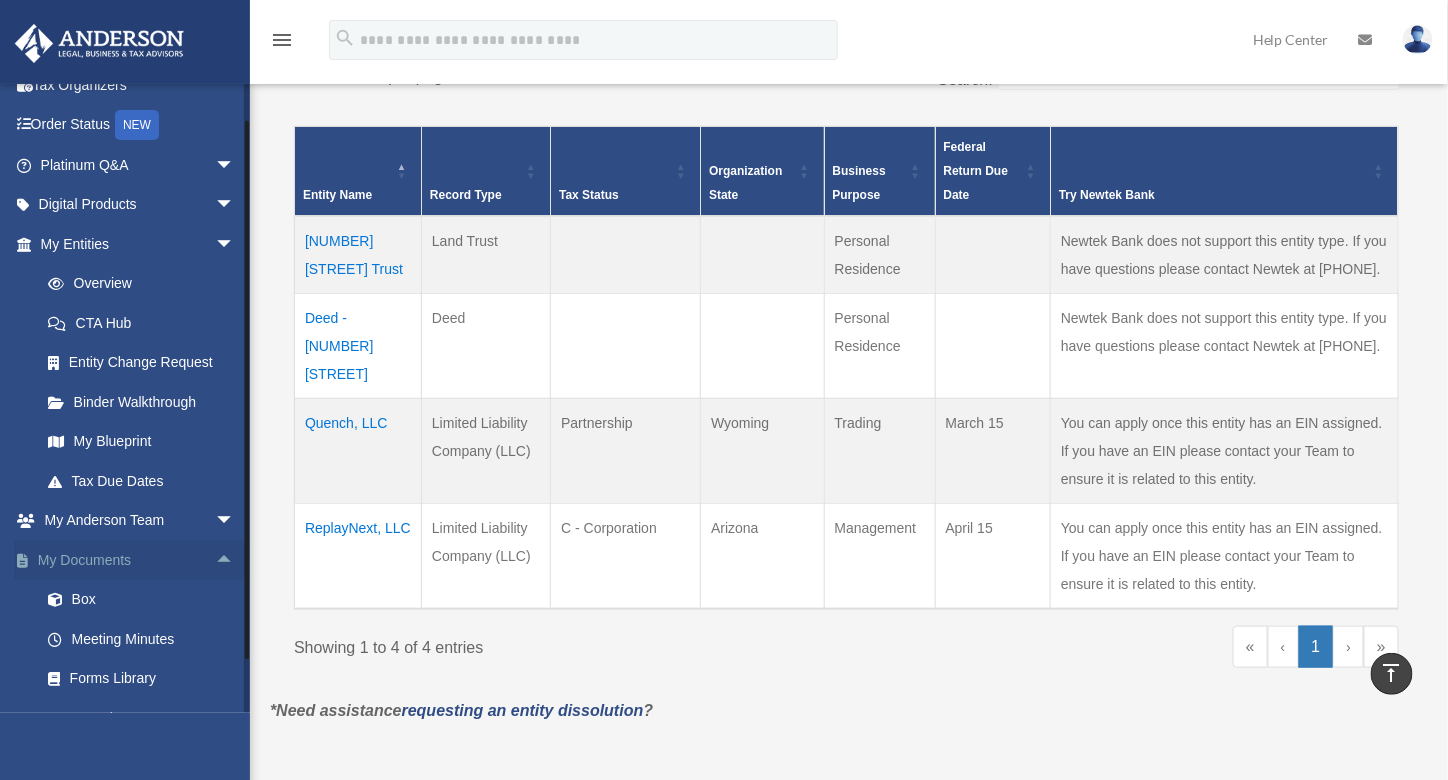 scroll, scrollTop: 102, scrollLeft: 0, axis: vertical 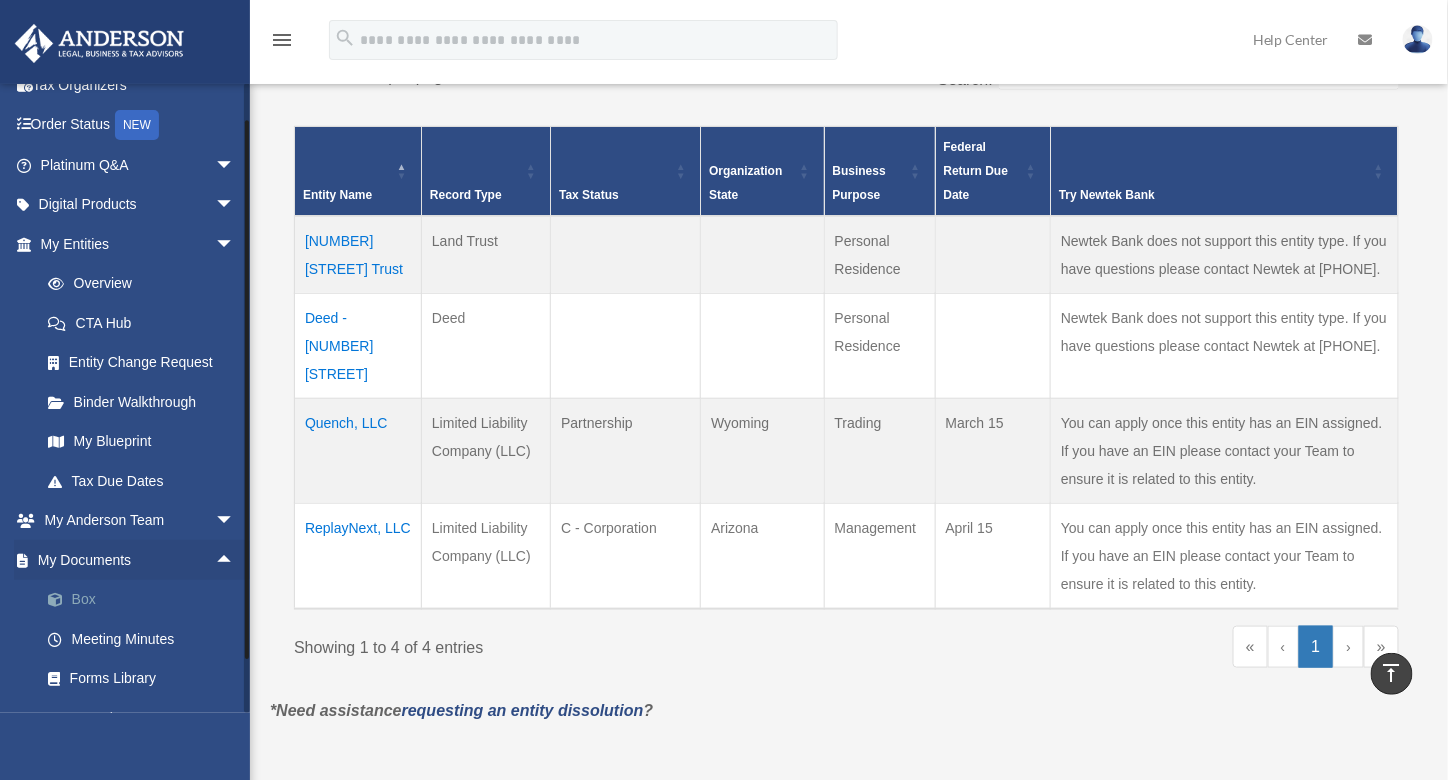 click on "Box" at bounding box center (146, 600) 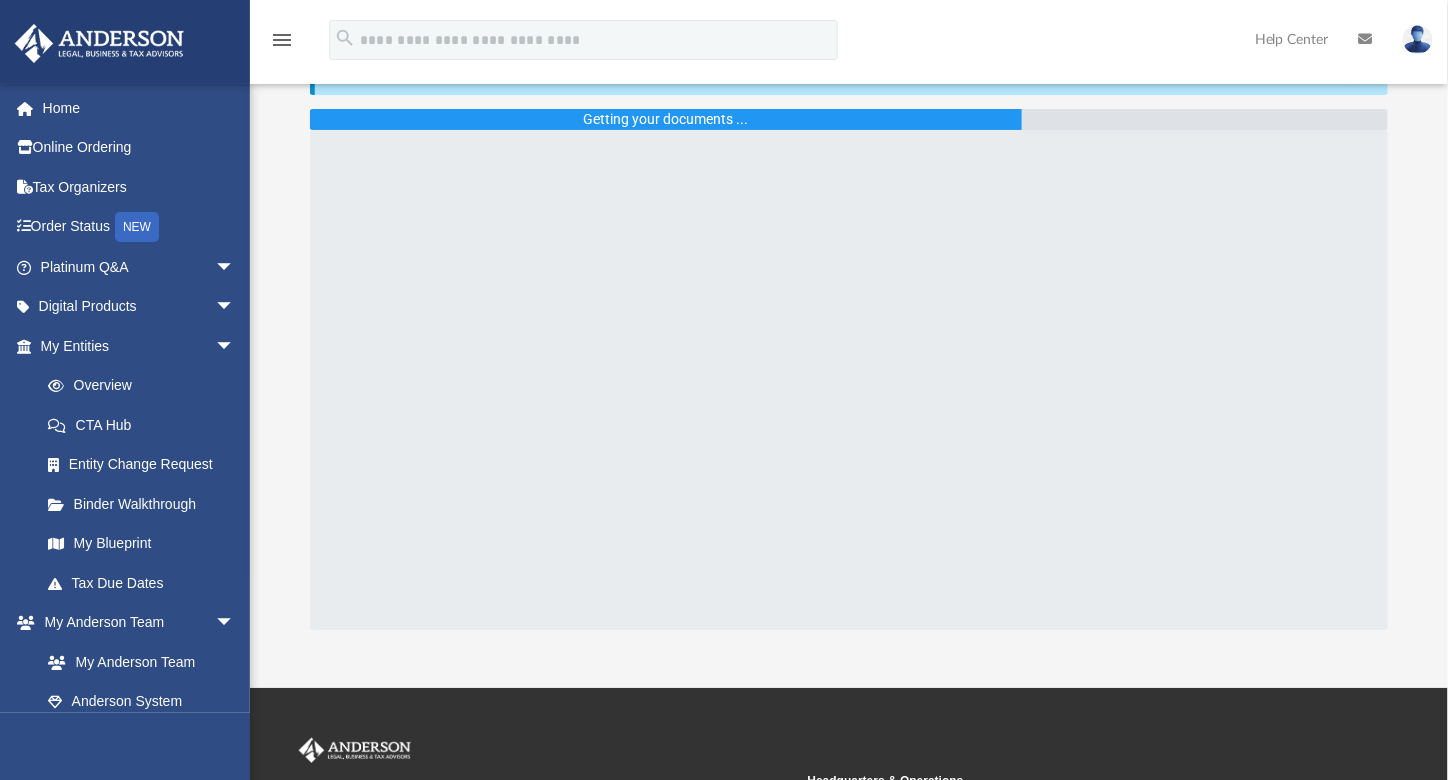 scroll, scrollTop: 81, scrollLeft: 0, axis: vertical 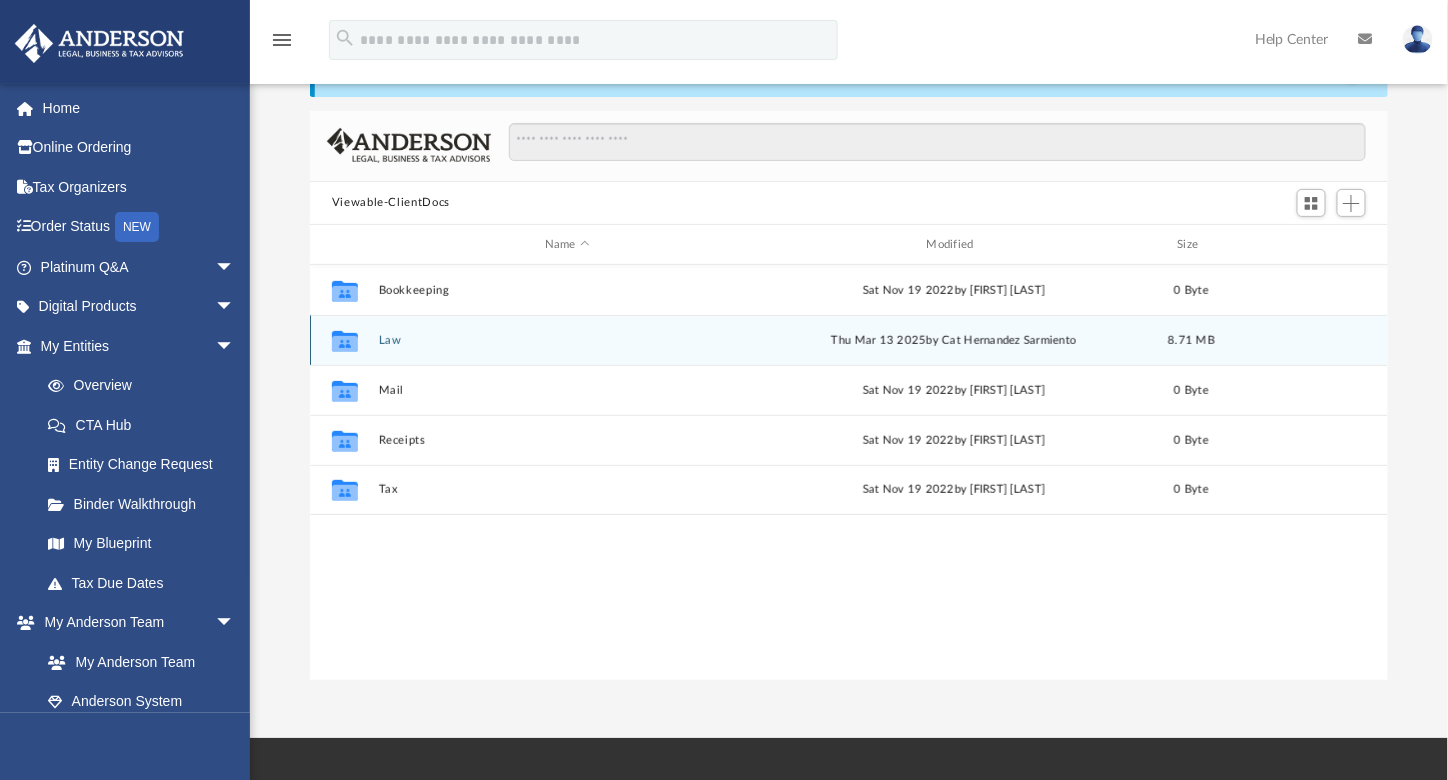 click on "Law" at bounding box center (567, 340) 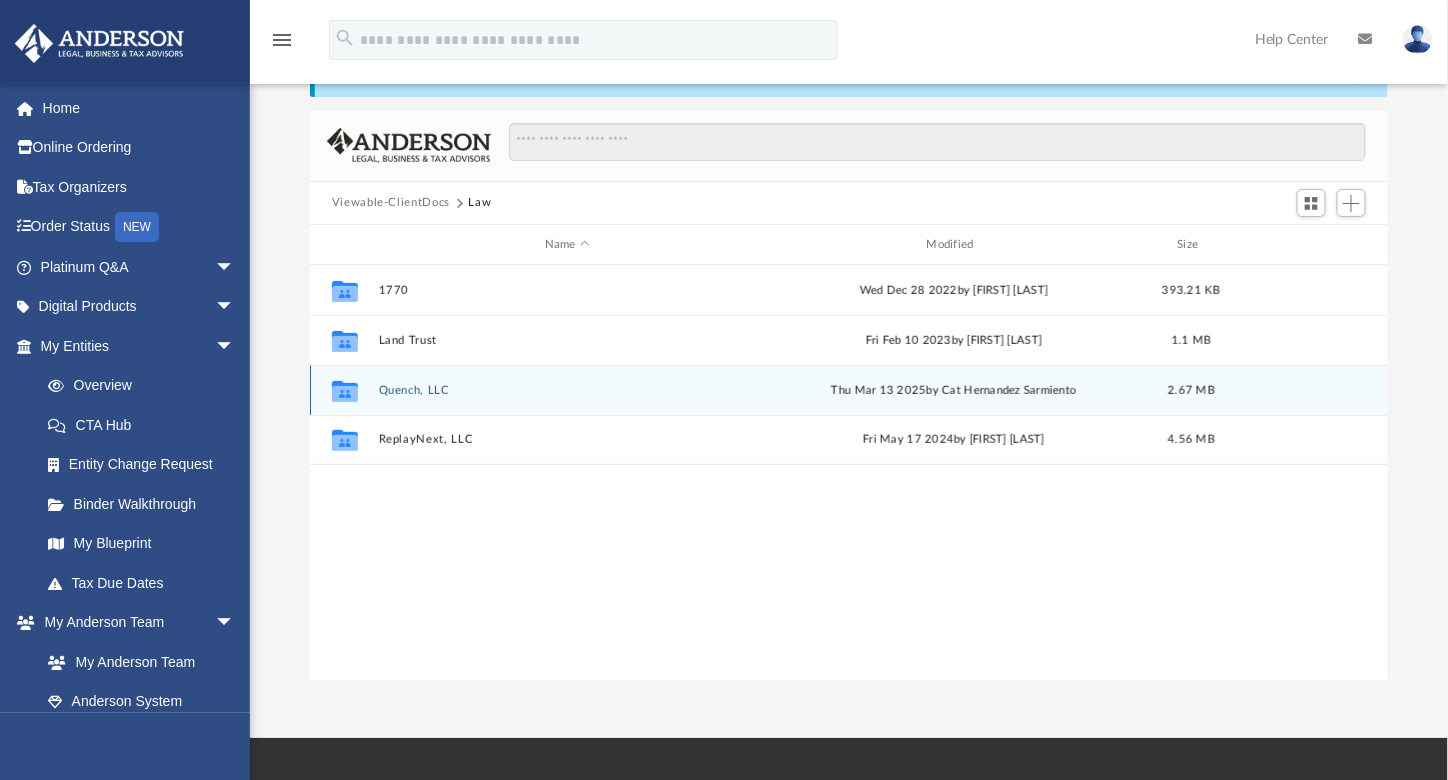 click on "Quench, LLC" at bounding box center (567, 390) 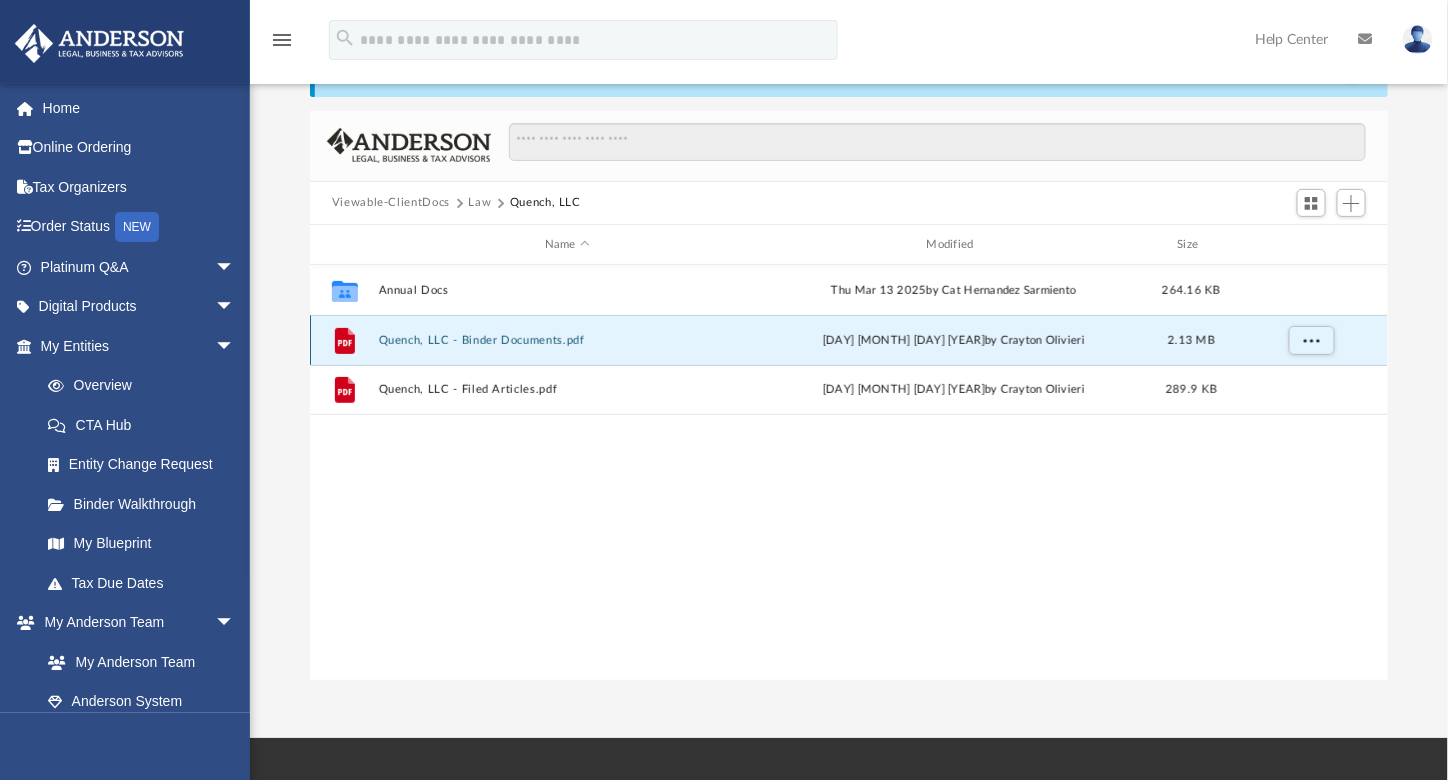 click on "Quench, LLC - Binder Documents.pdf" at bounding box center [567, 340] 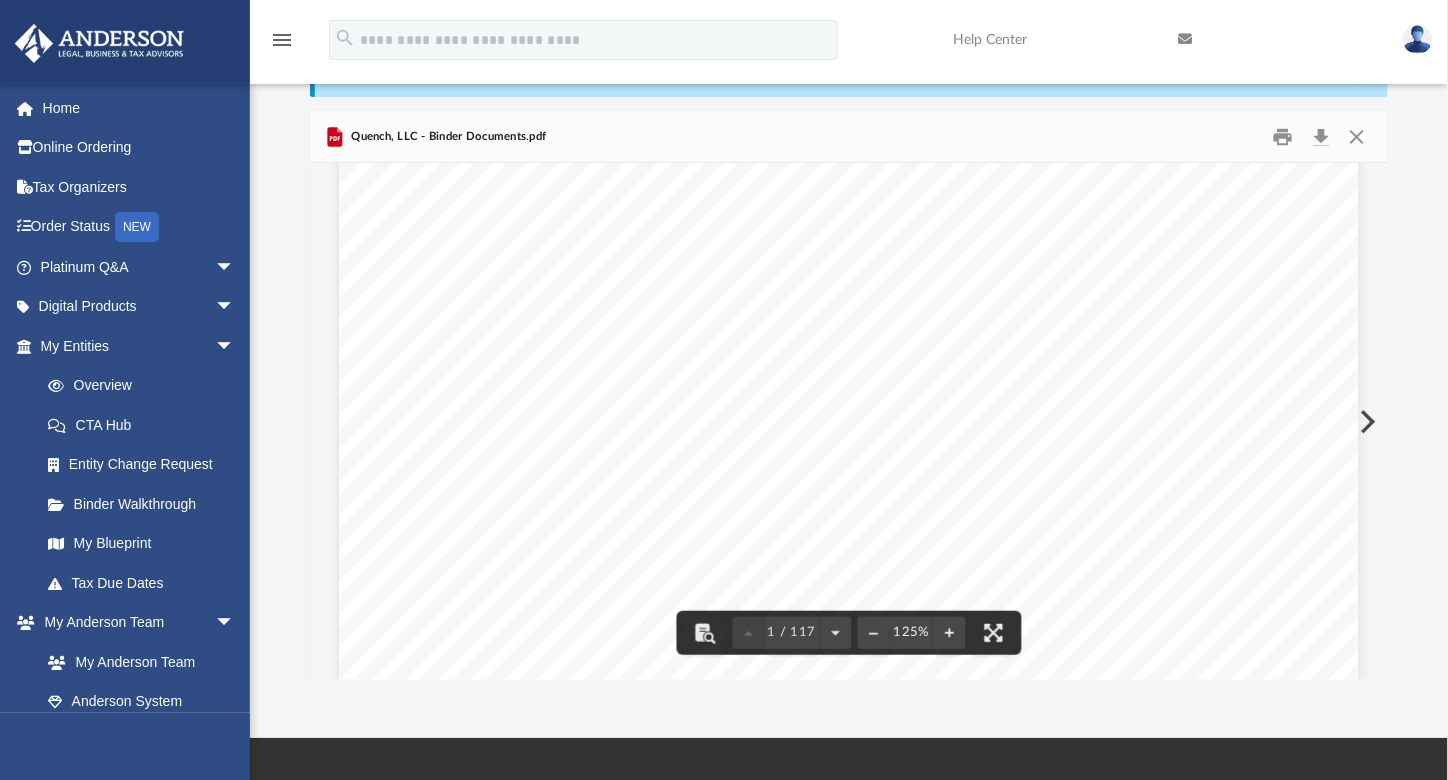 scroll, scrollTop: 212, scrollLeft: 0, axis: vertical 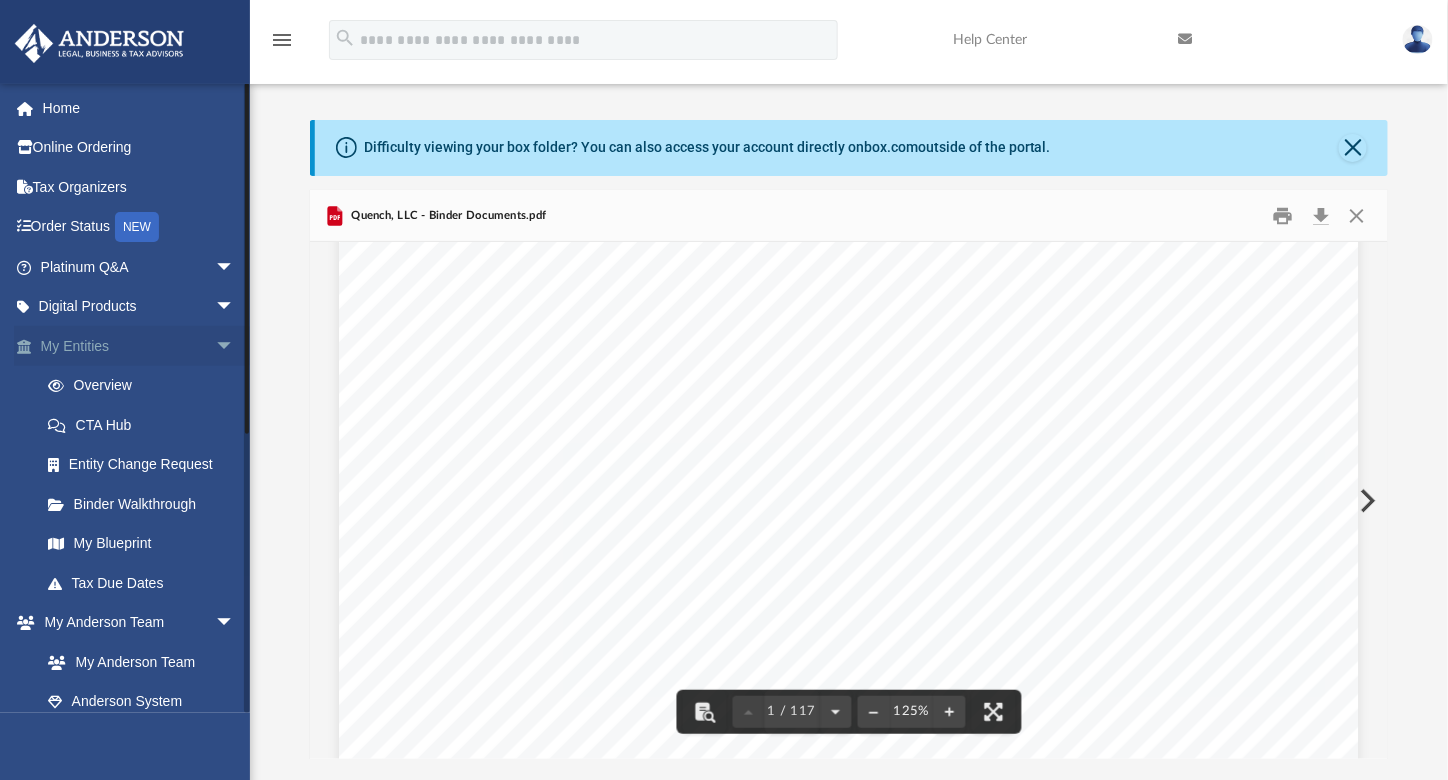 click on "My Entities arrow_drop_down" at bounding box center [139, 346] 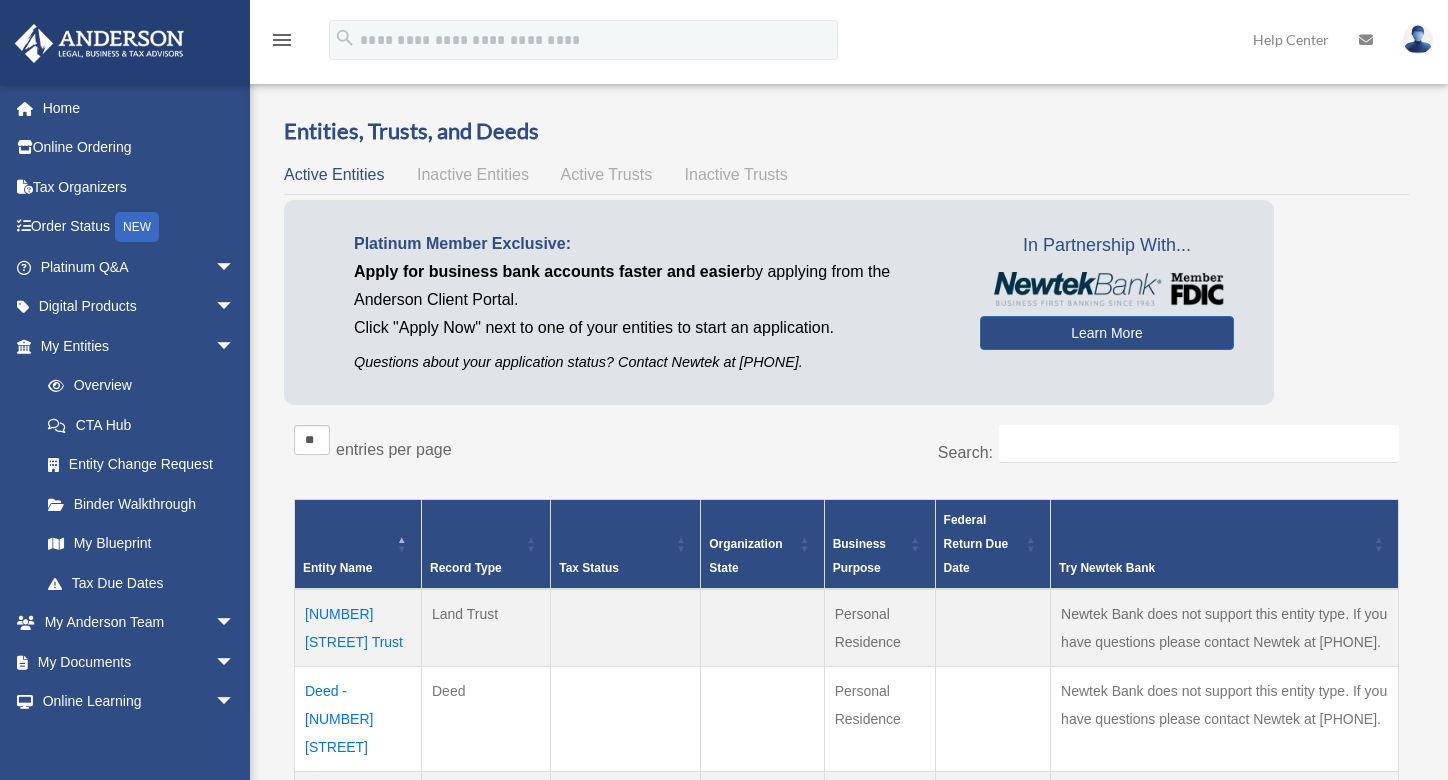 scroll, scrollTop: 0, scrollLeft: 0, axis: both 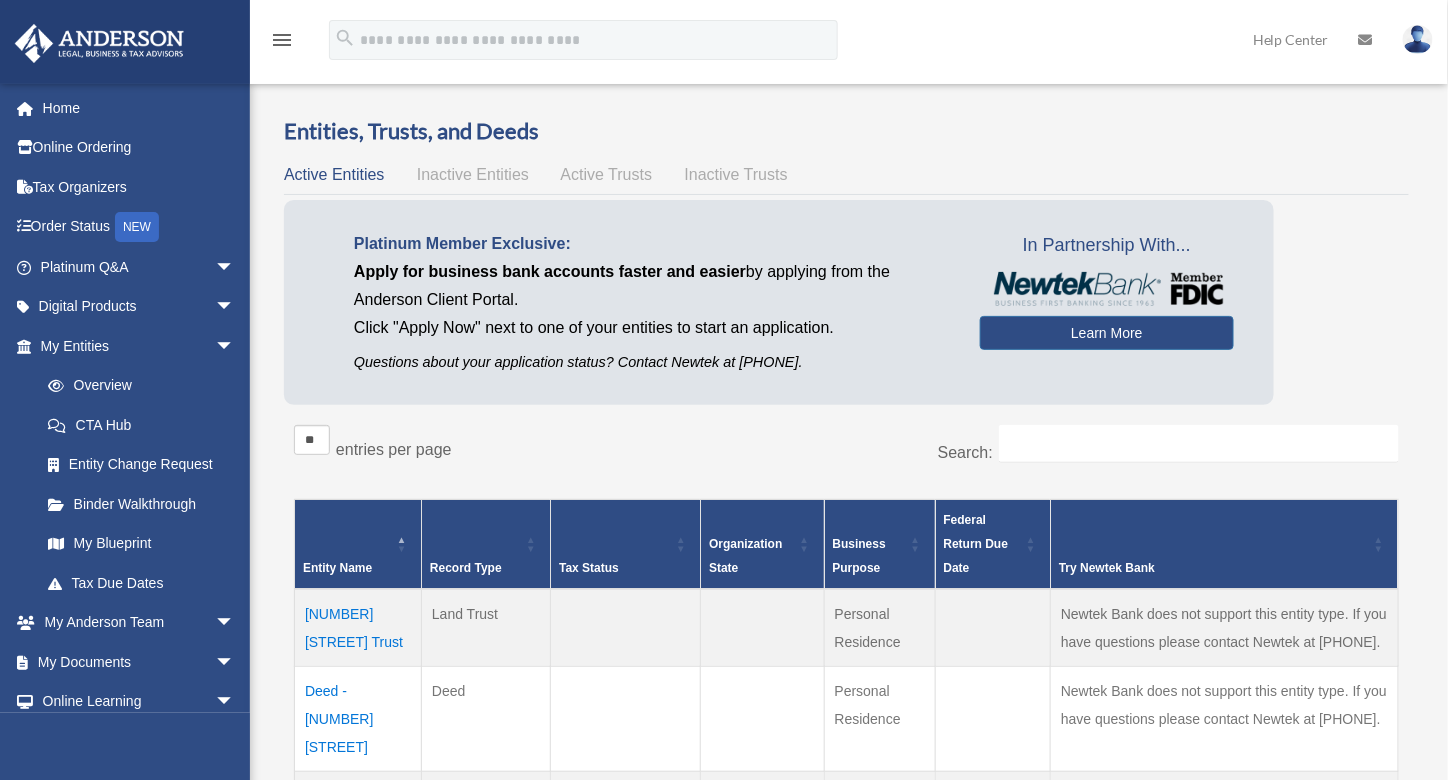 click on "[NUMBER] [STREET] Trust" at bounding box center [358, 628] 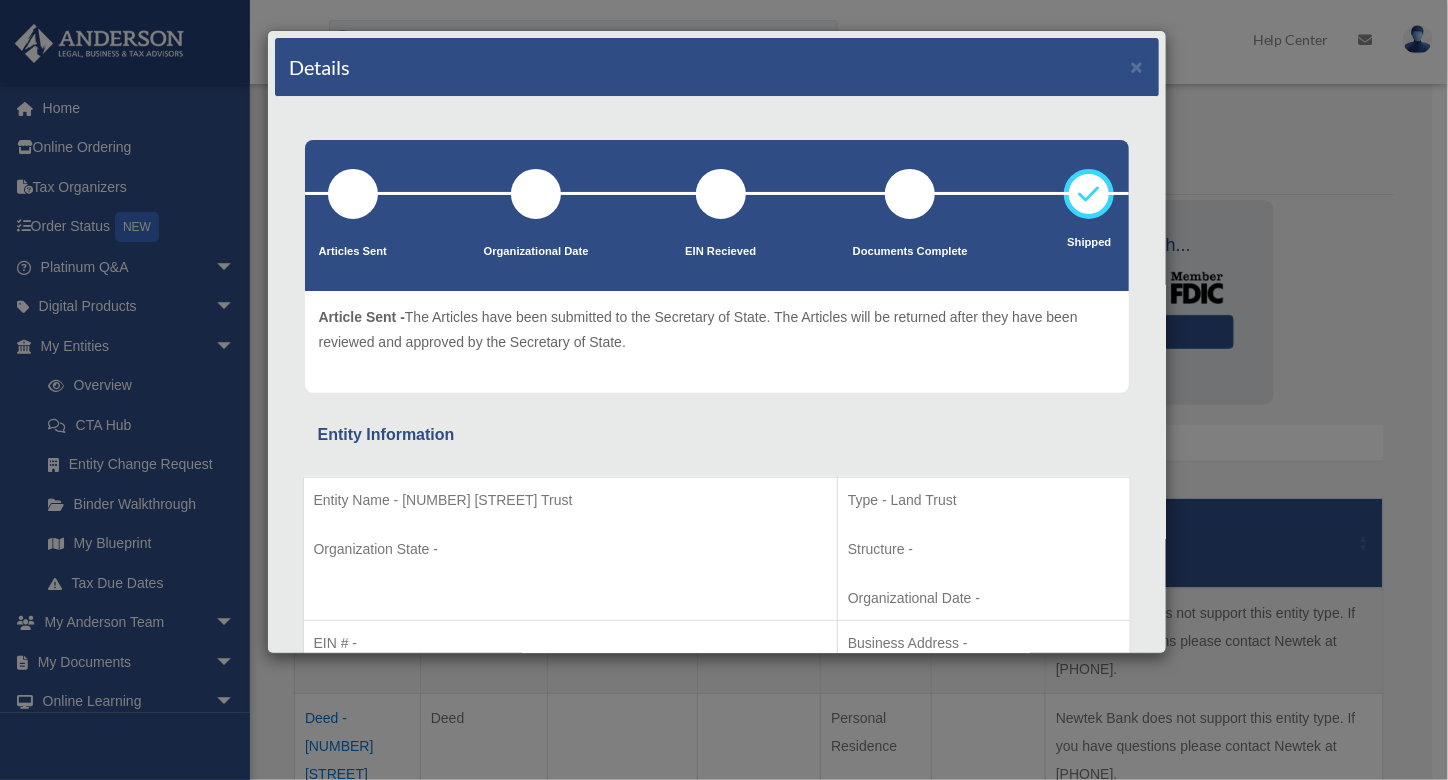 click on "Details
×
Articles Sent" at bounding box center [717, 342] 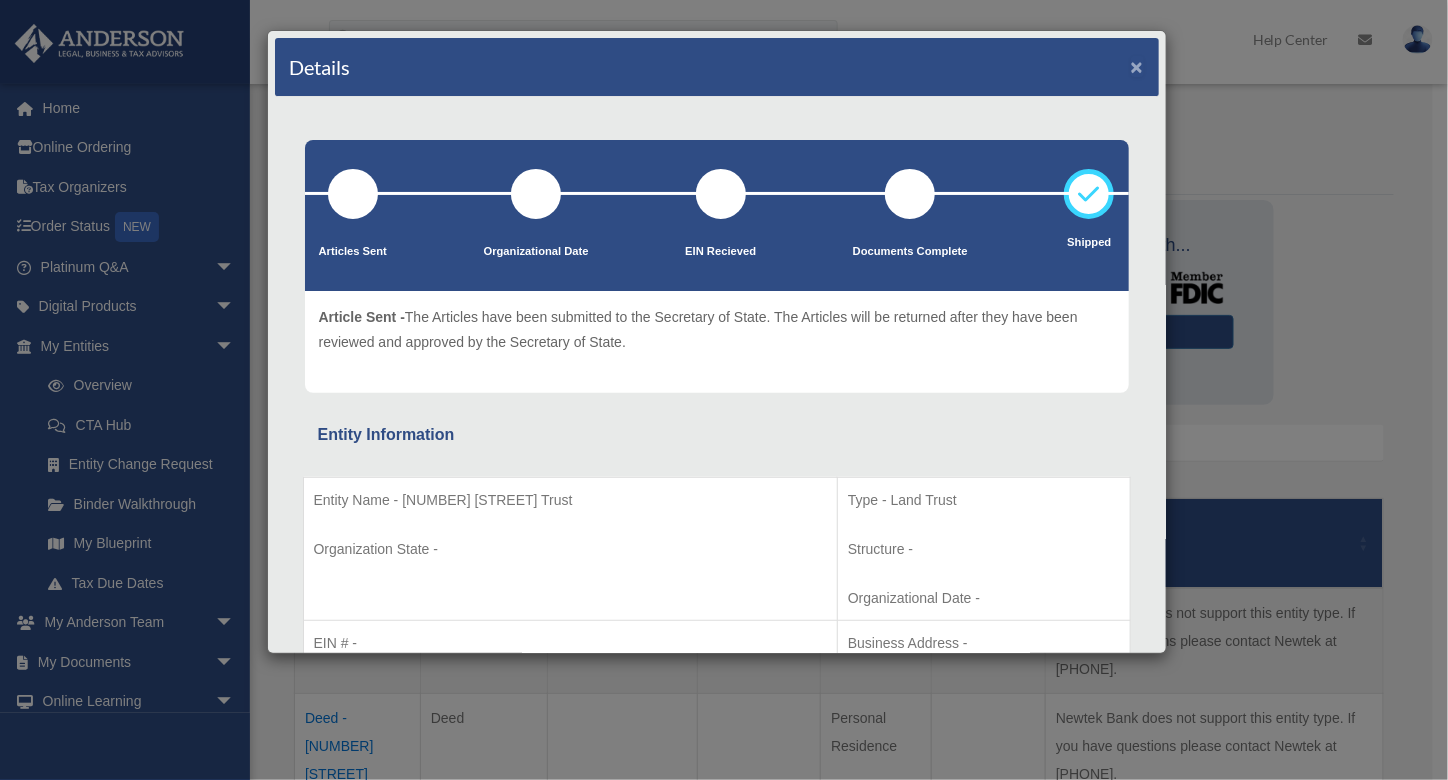 click on "×" at bounding box center [1137, 66] 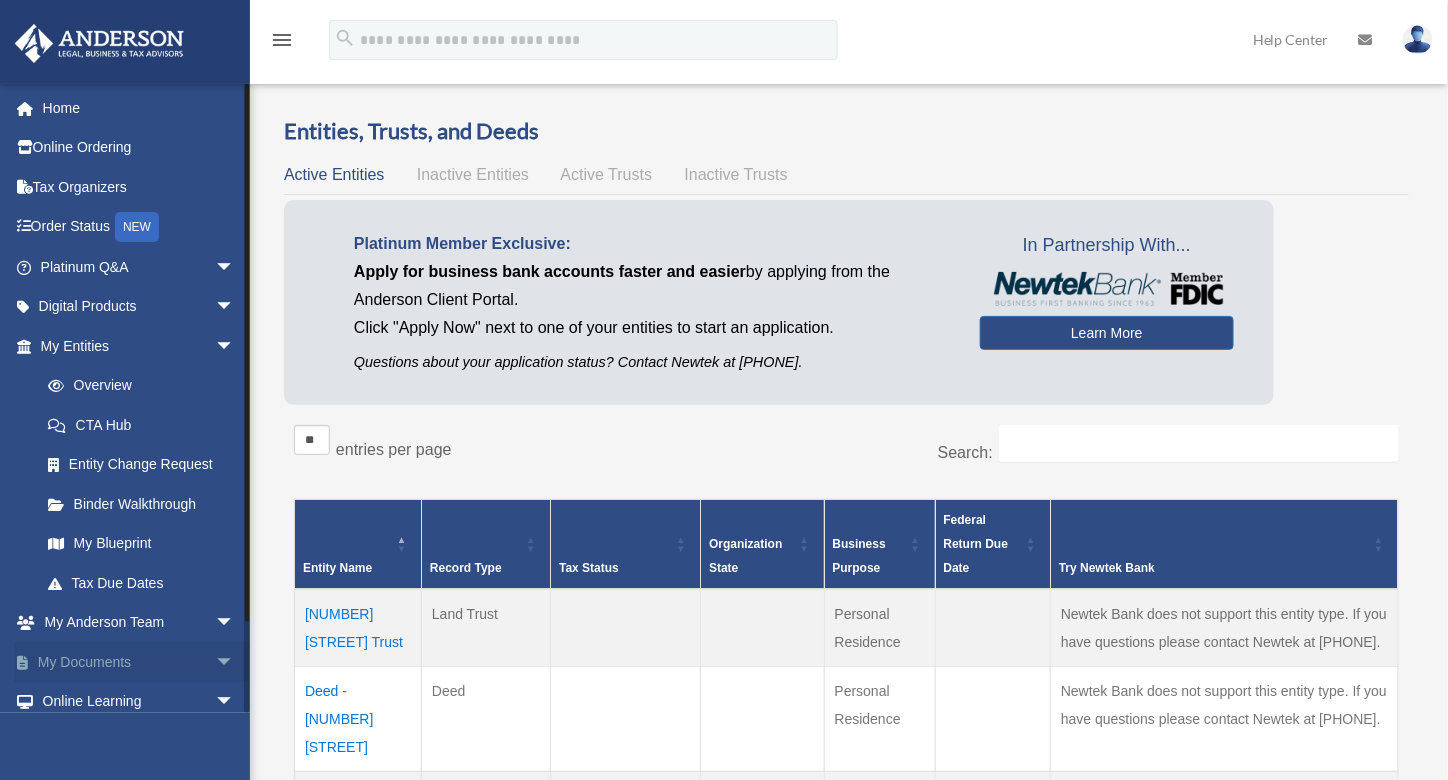 click on "arrow_drop_down" at bounding box center (235, 662) 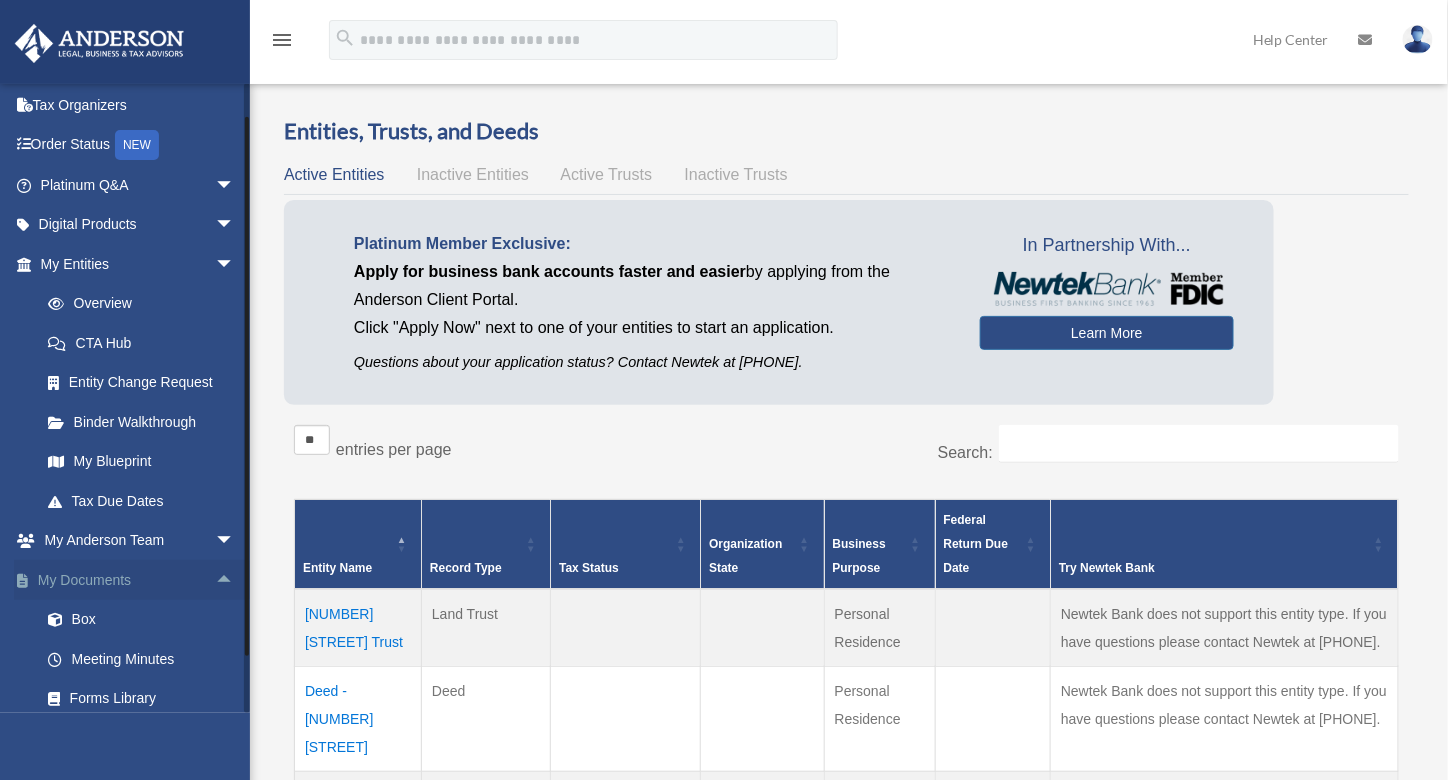scroll, scrollTop: 94, scrollLeft: 0, axis: vertical 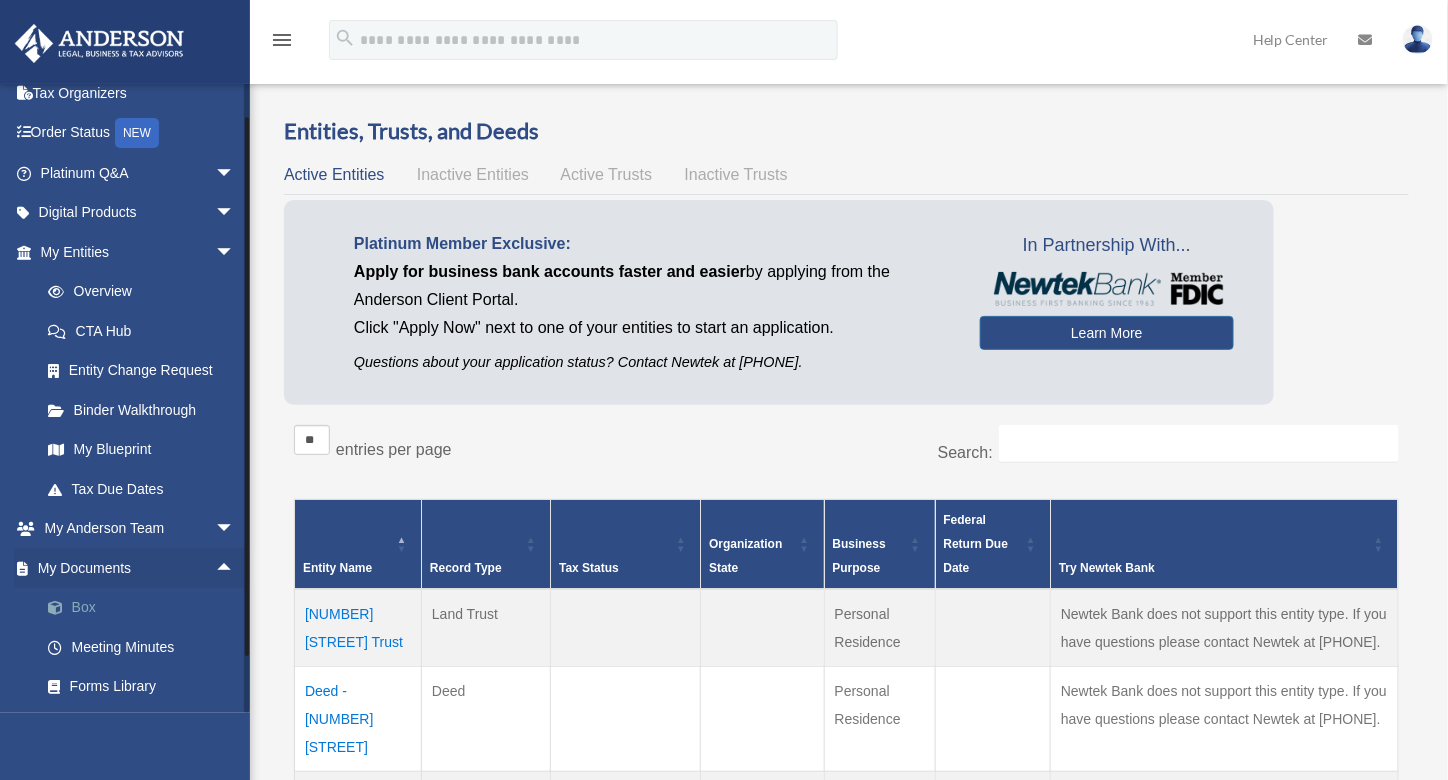 click on "Box" at bounding box center [146, 608] 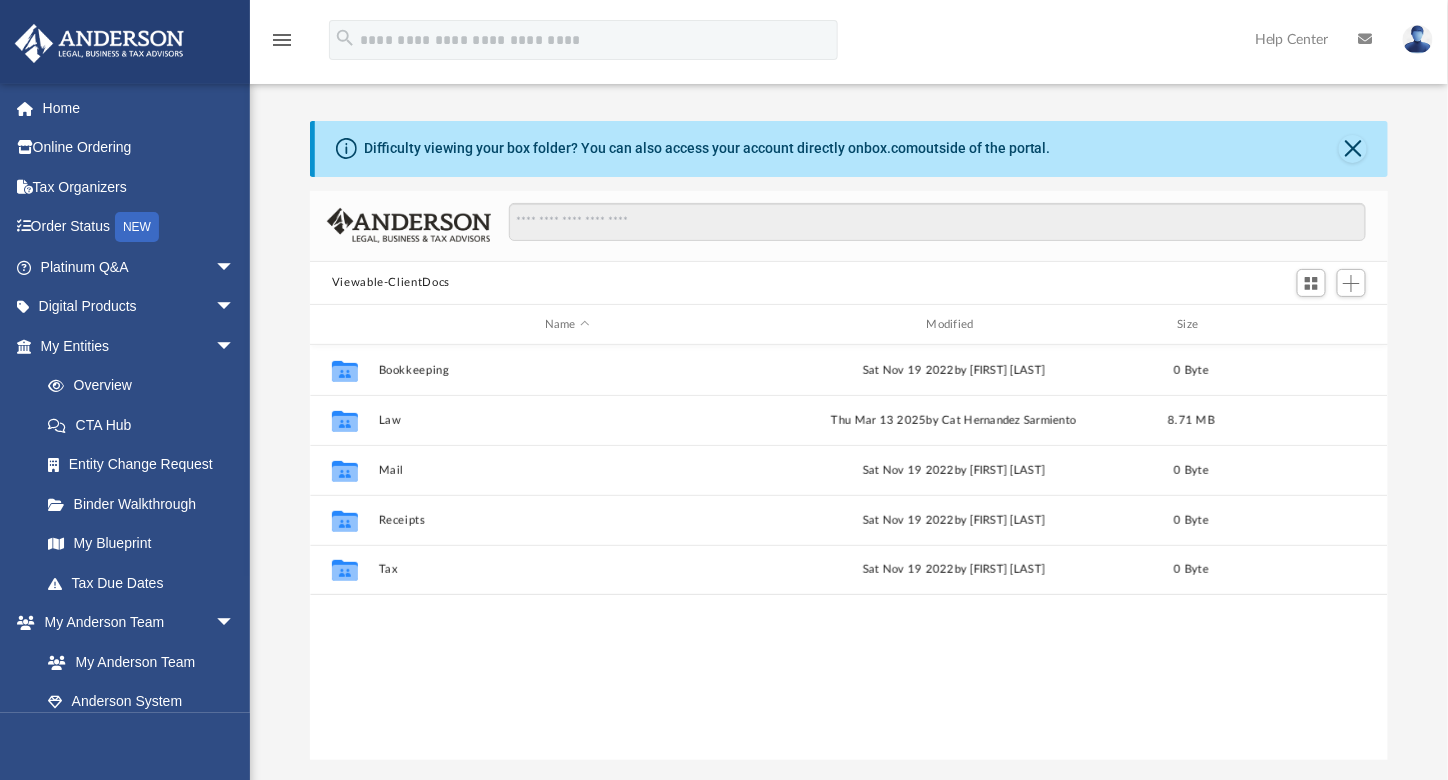 scroll, scrollTop: 9, scrollLeft: 0, axis: vertical 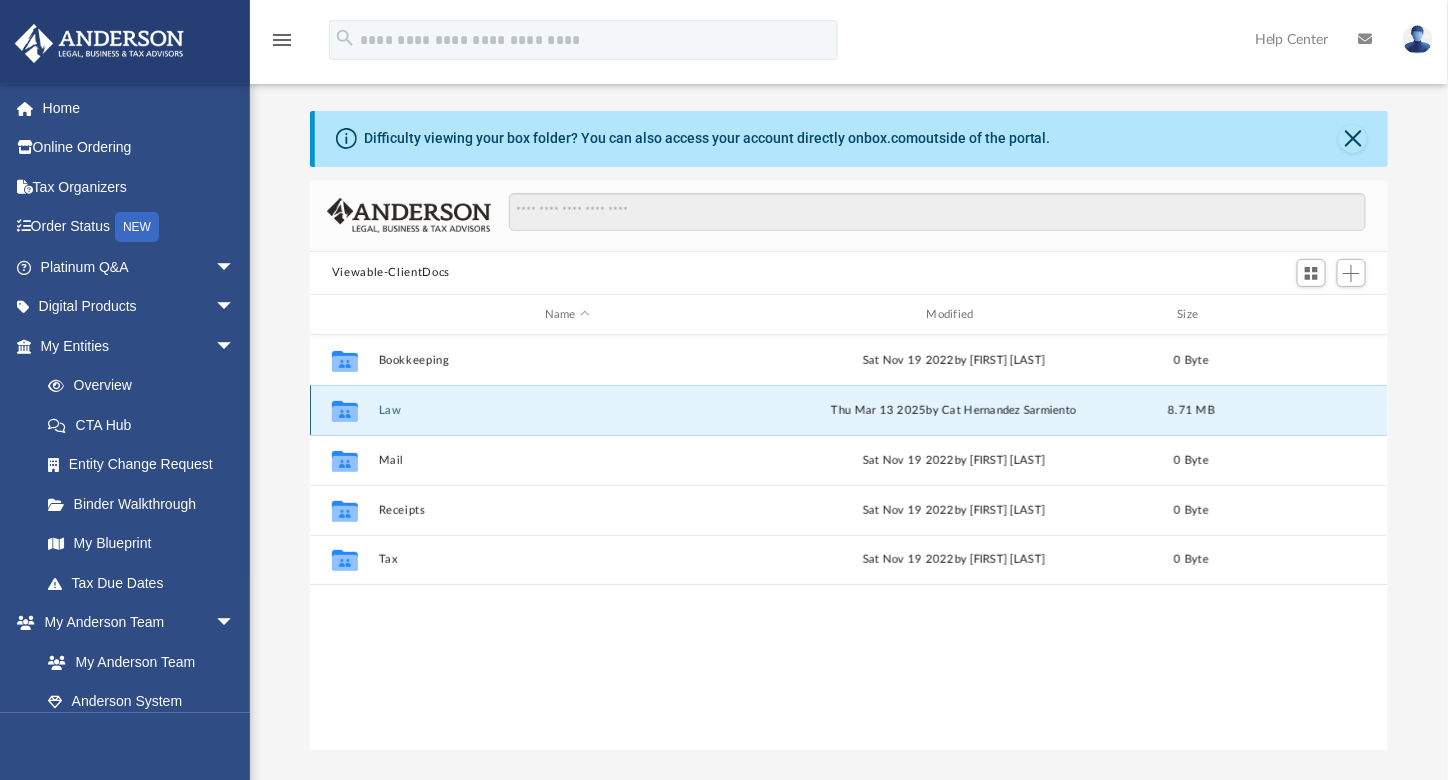 click on "Law" at bounding box center (567, 410) 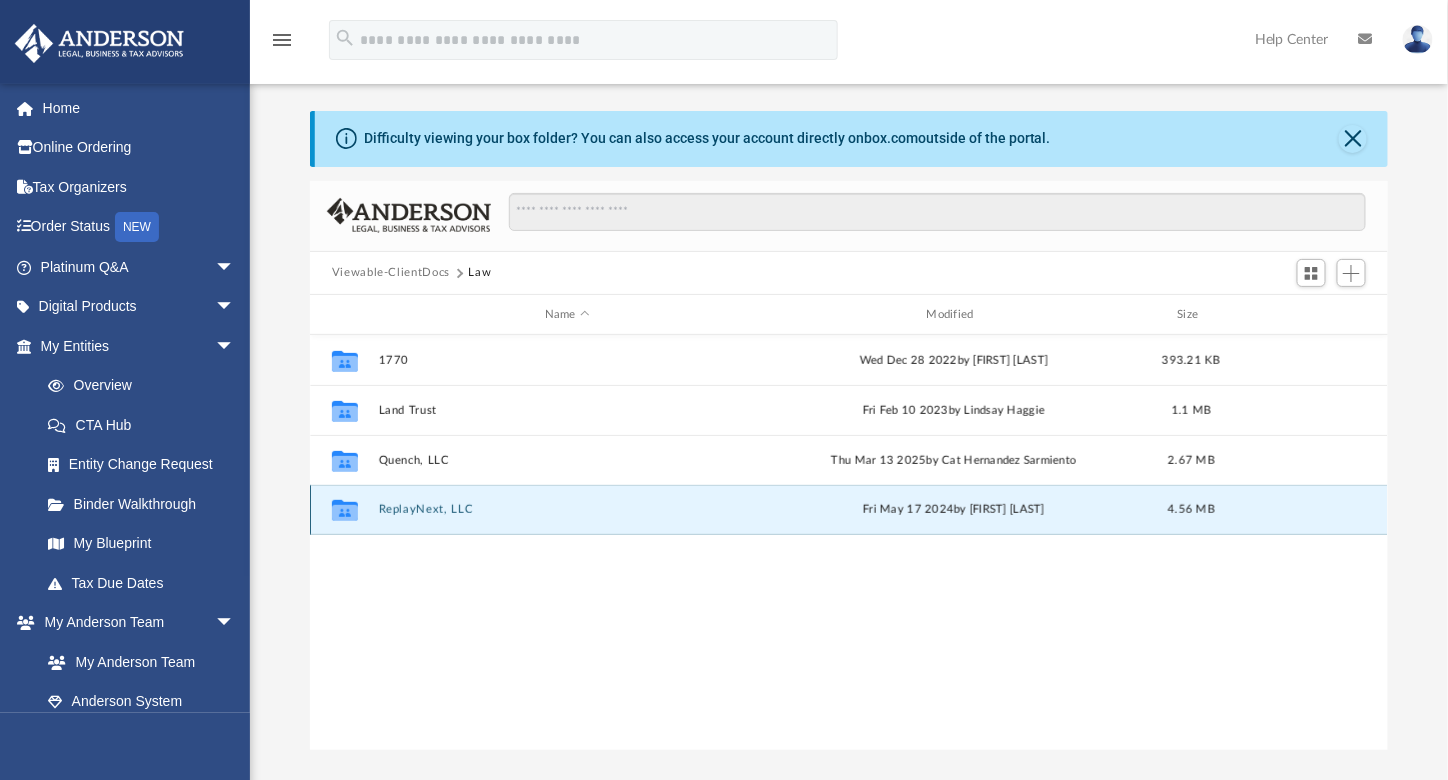 click on "ReplayNext, LLC" at bounding box center [567, 510] 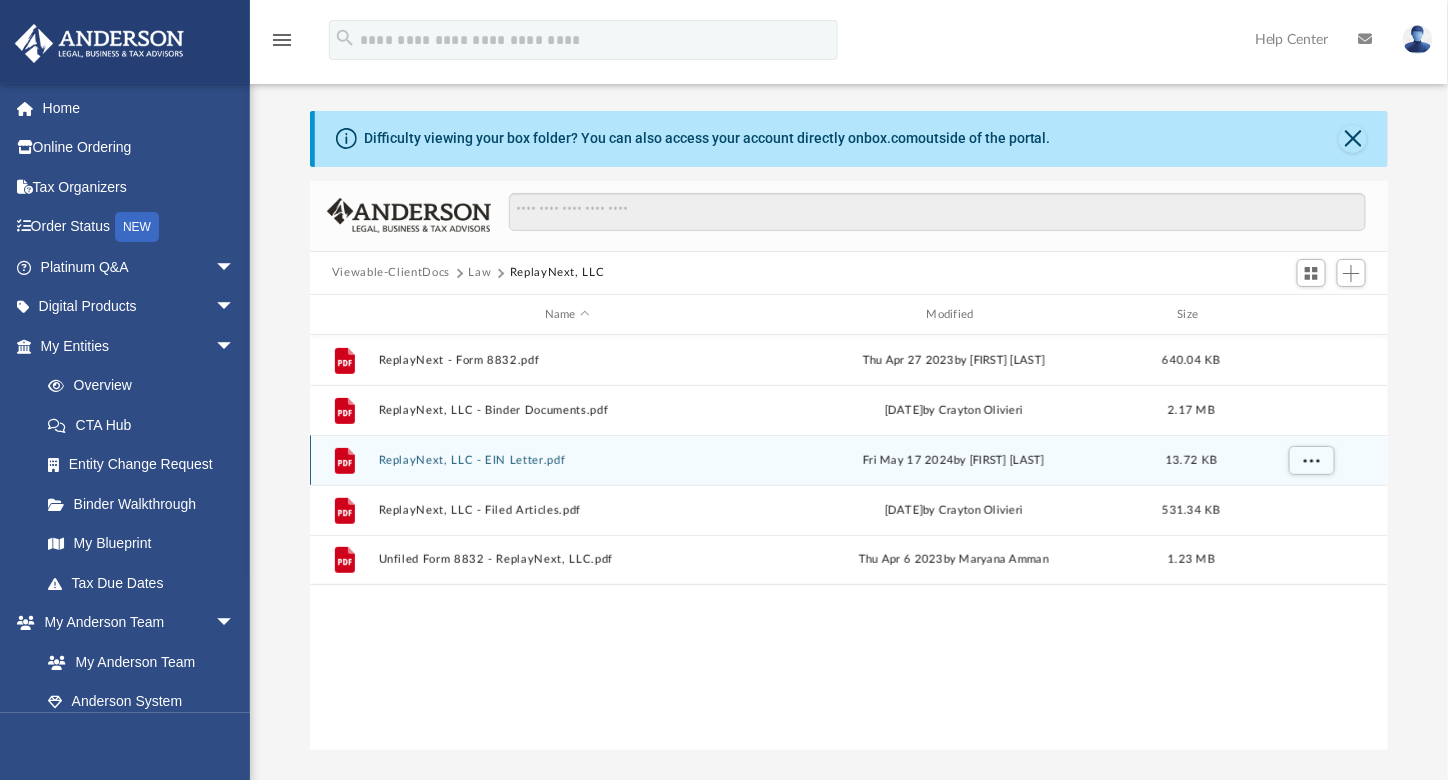 click on "ReplayNext, LLC - EIN Letter.pdf" at bounding box center [567, 460] 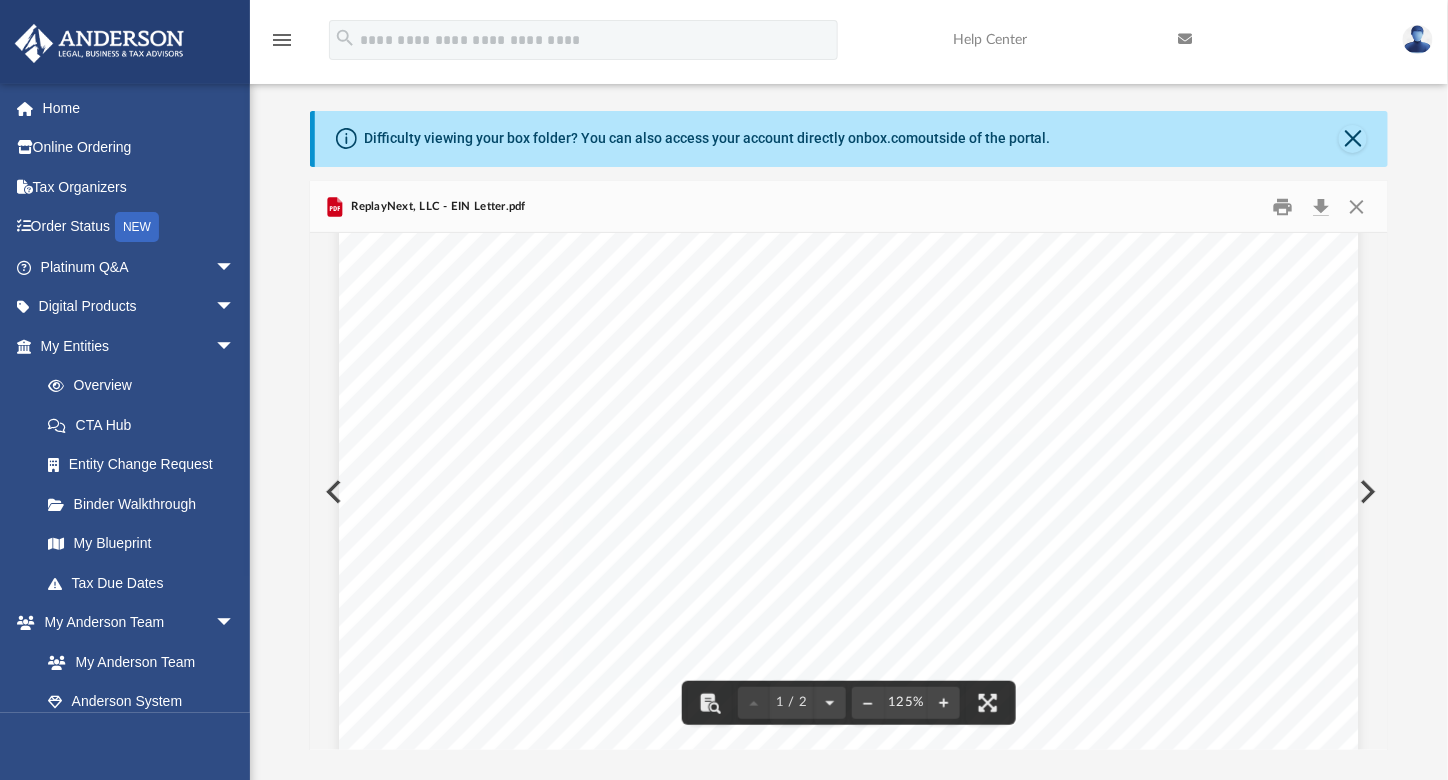 scroll, scrollTop: 118, scrollLeft: 0, axis: vertical 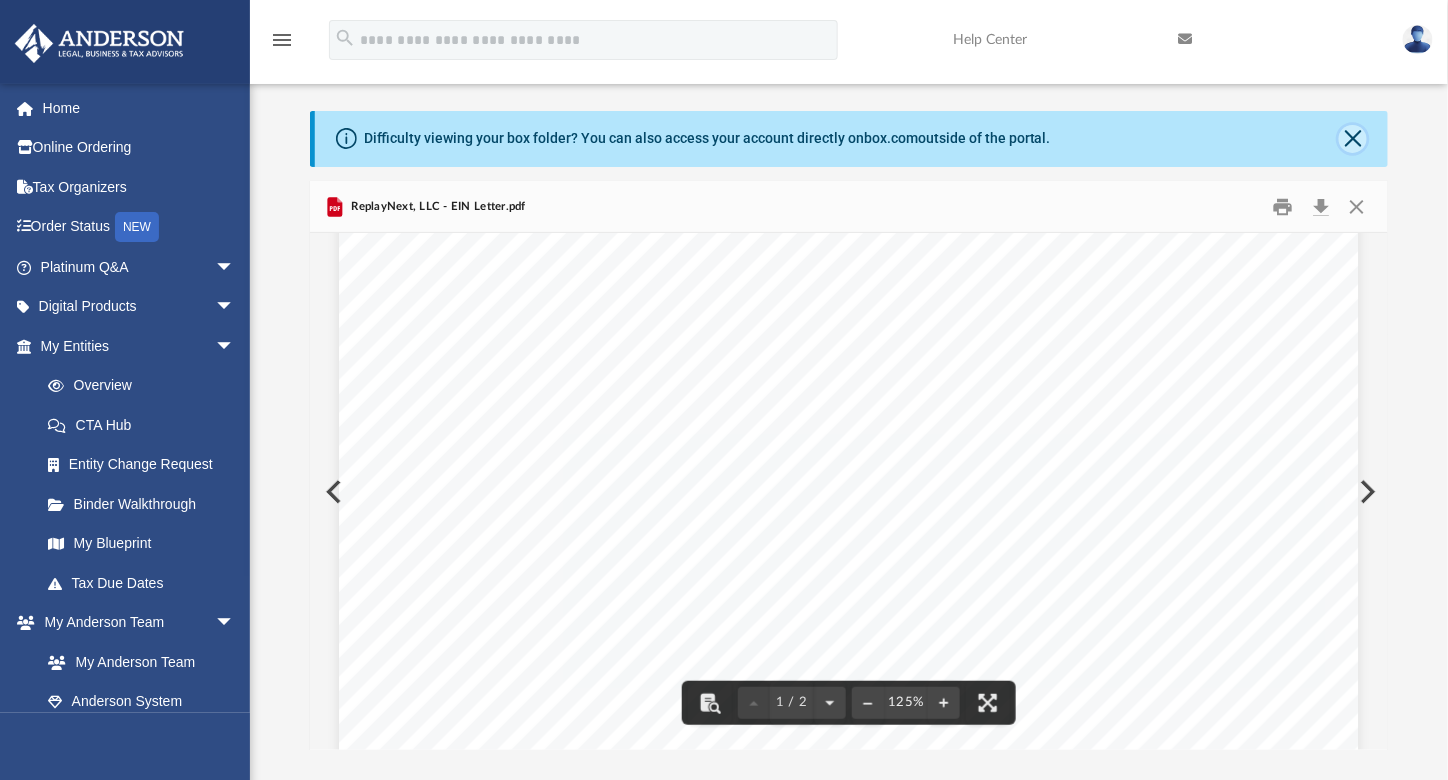click 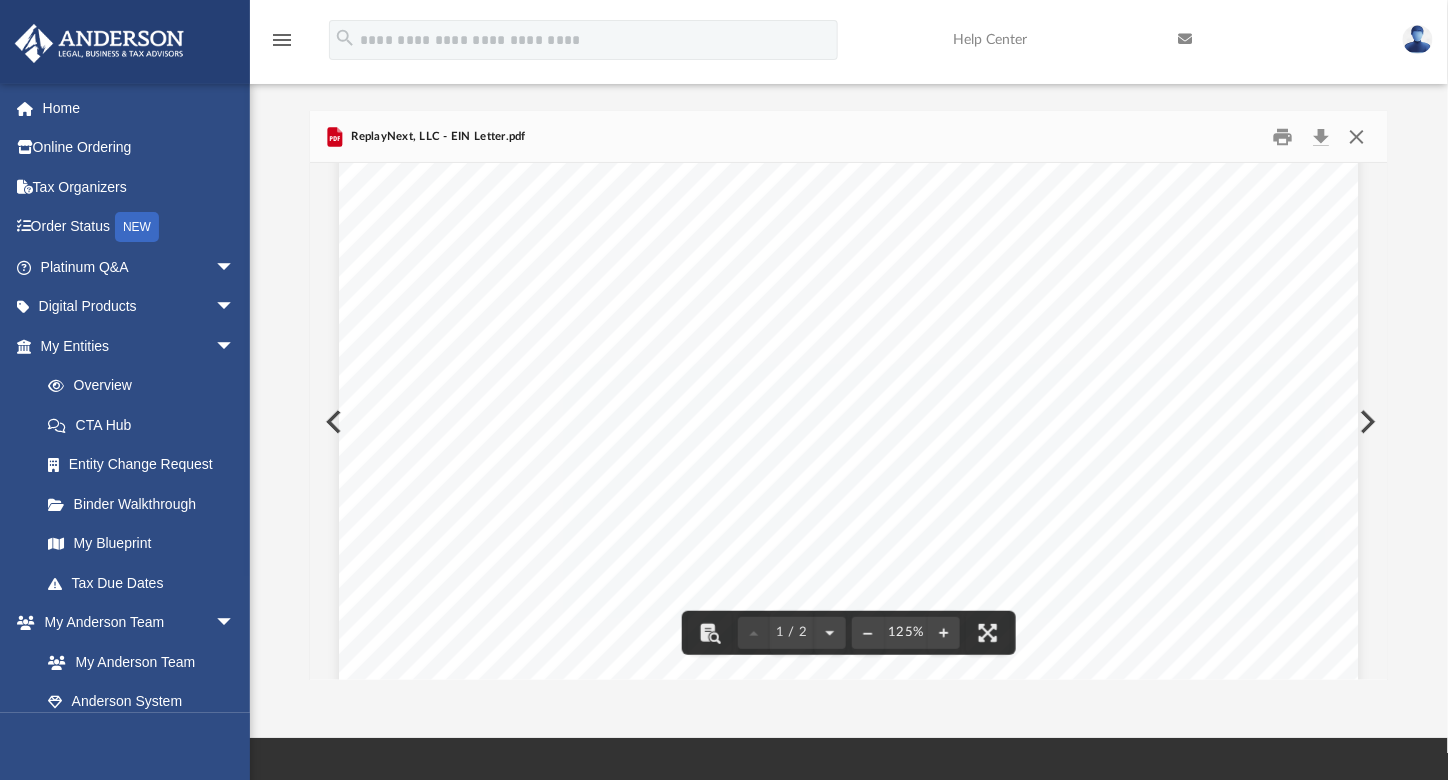 click at bounding box center (1357, 136) 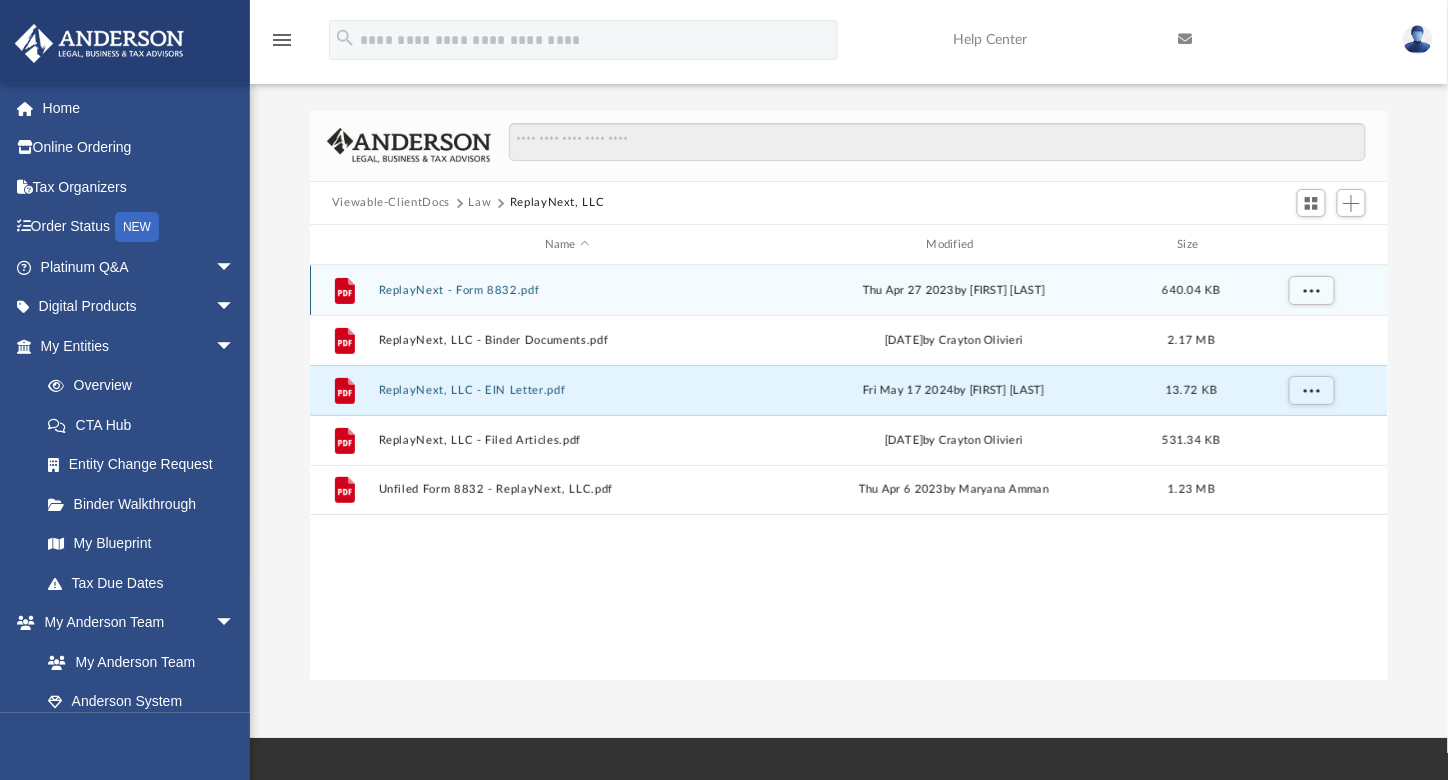 scroll, scrollTop: 0, scrollLeft: 0, axis: both 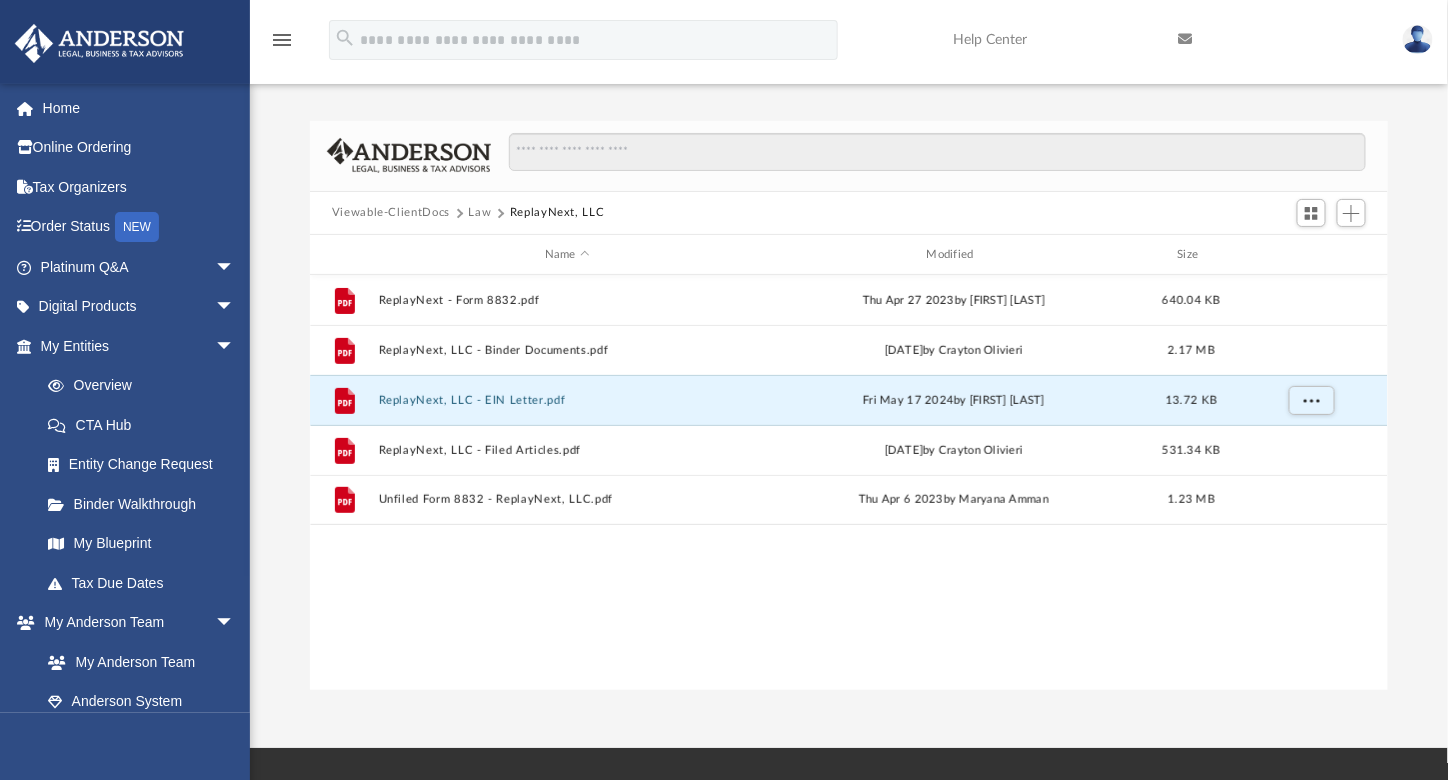 click on "Law" at bounding box center [480, 213] 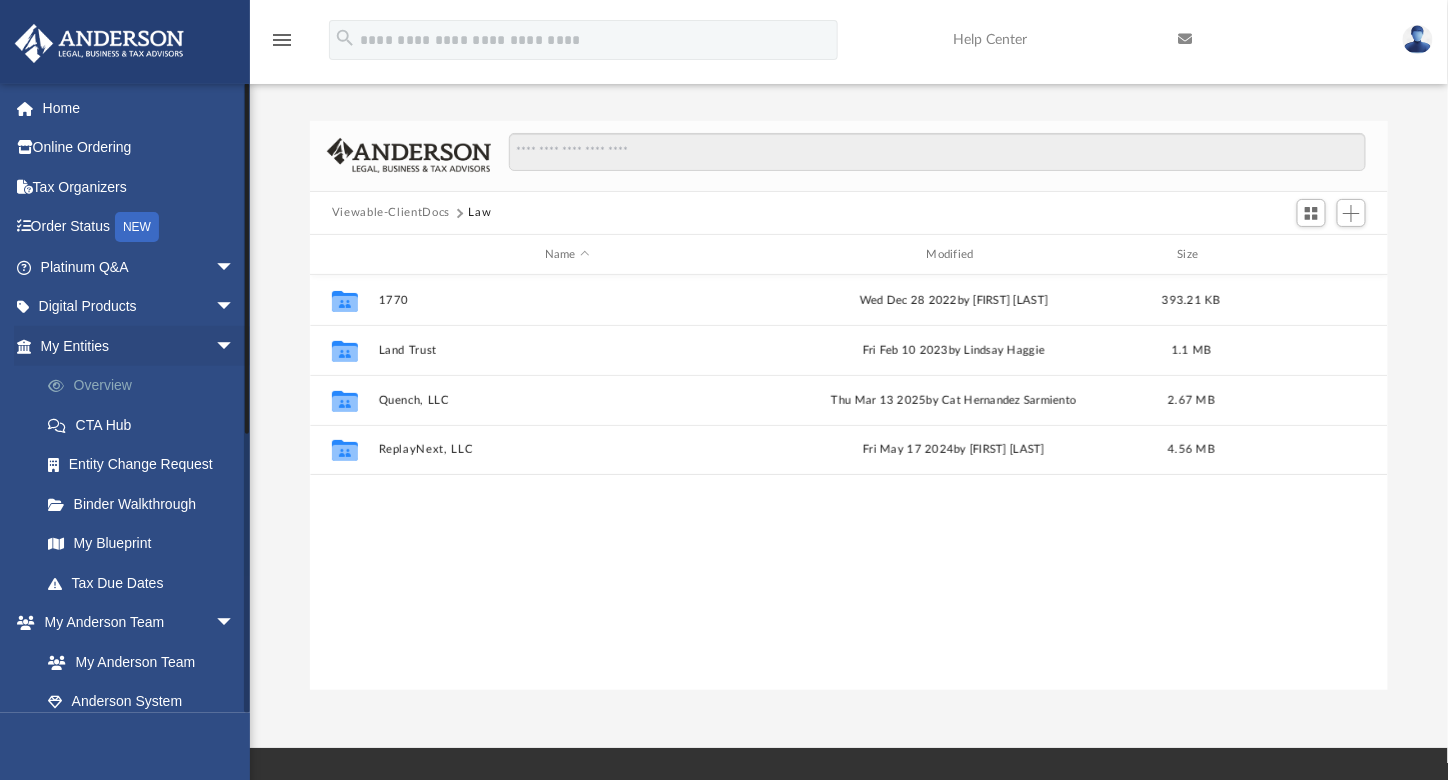 click on "Overview" at bounding box center [146, 386] 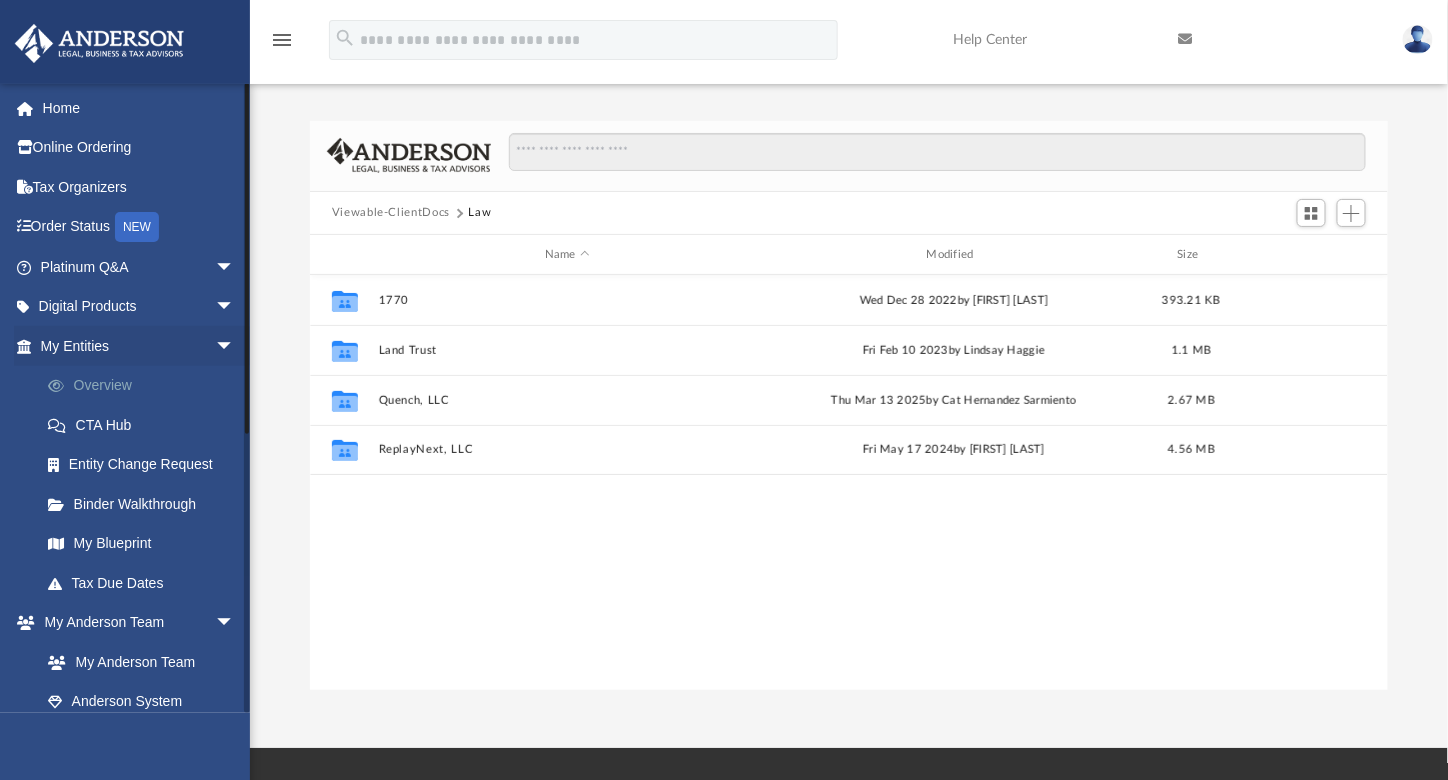 click on "Overview" at bounding box center (146, 386) 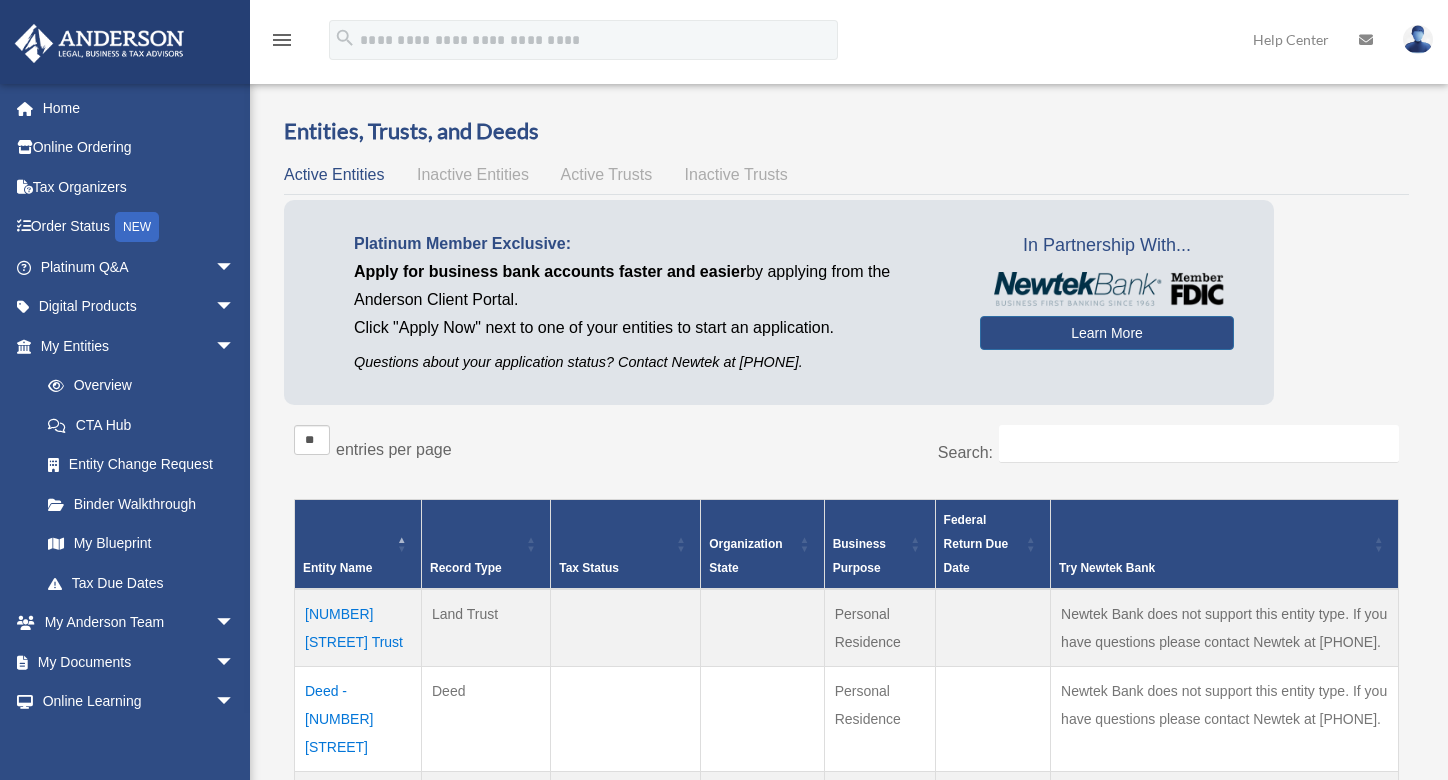 scroll, scrollTop: 0, scrollLeft: 0, axis: both 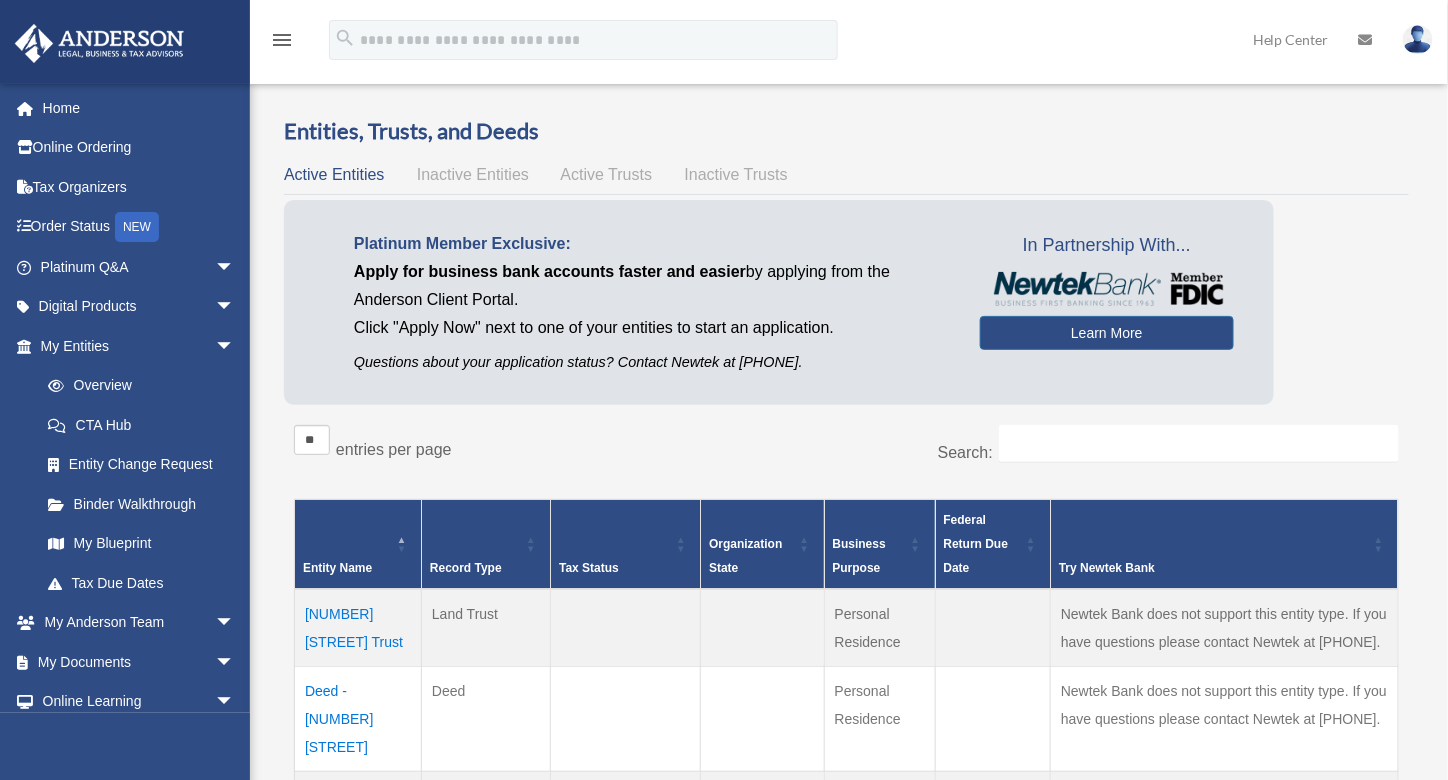 click on "Entities, Trusts,
and Deeds" at bounding box center (846, 131) 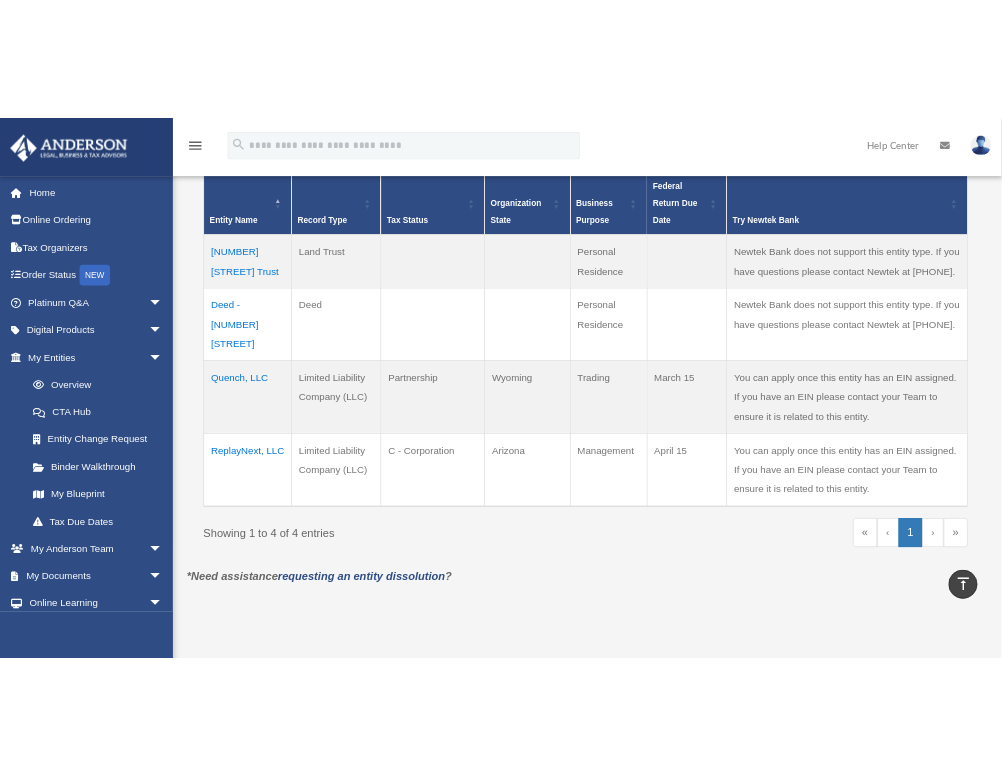 scroll, scrollTop: 0, scrollLeft: 0, axis: both 